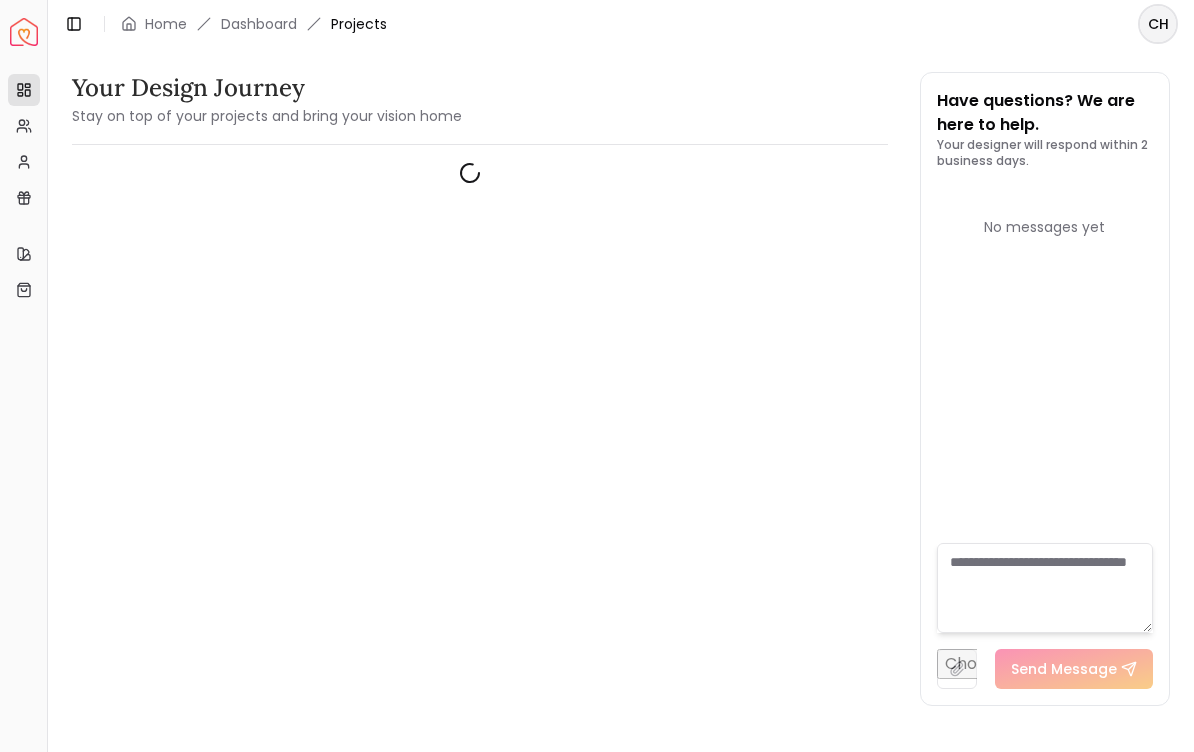 scroll, scrollTop: 0, scrollLeft: 0, axis: both 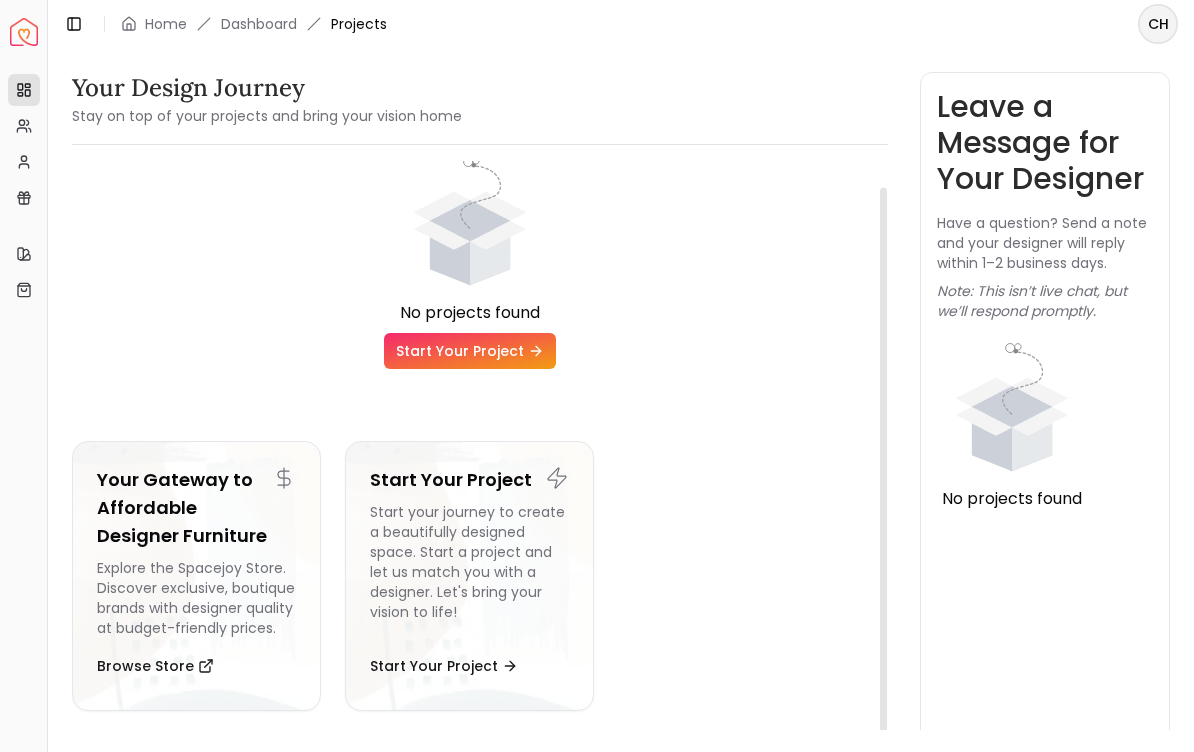 click on "Start Your Project" at bounding box center [470, 351] 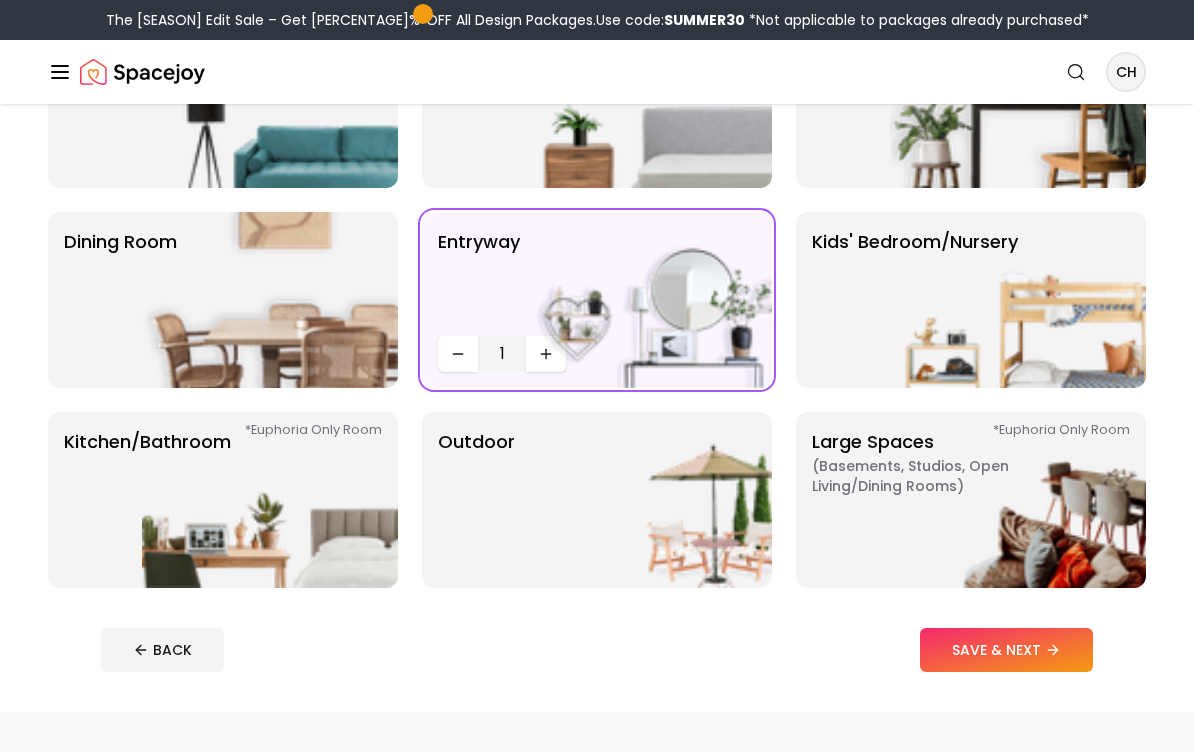 scroll, scrollTop: 264, scrollLeft: 0, axis: vertical 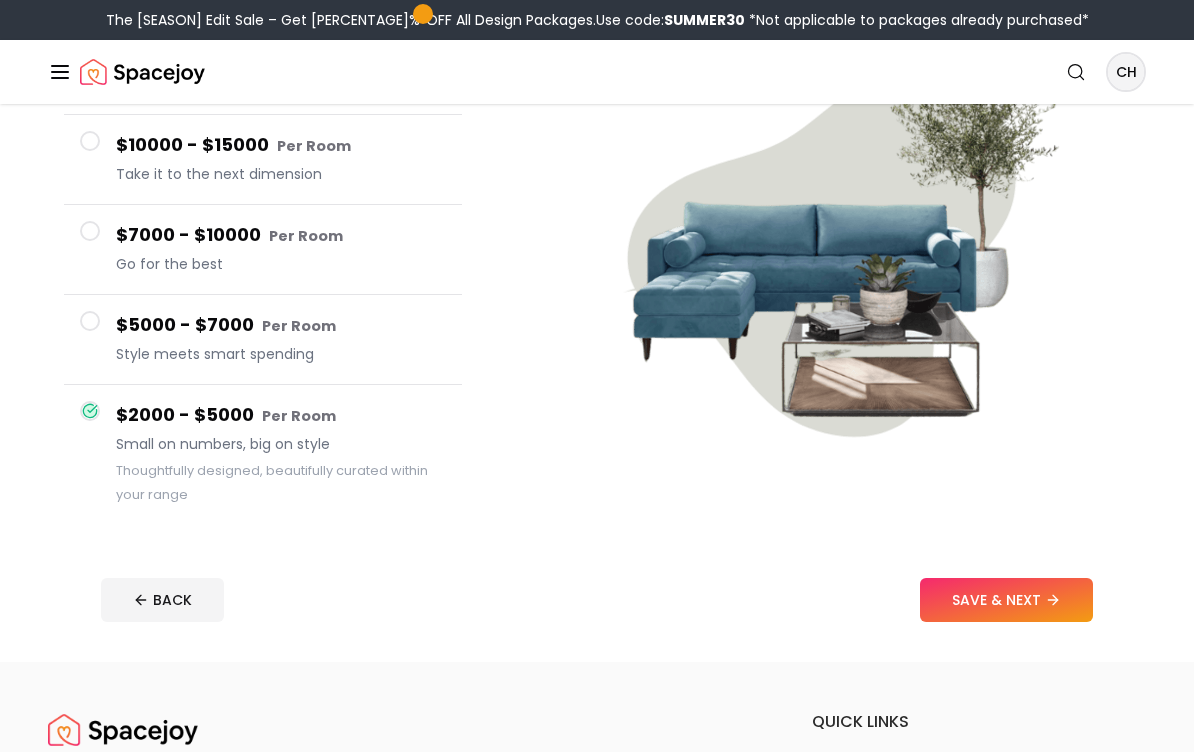 click on "Per Room" at bounding box center [299, 416] 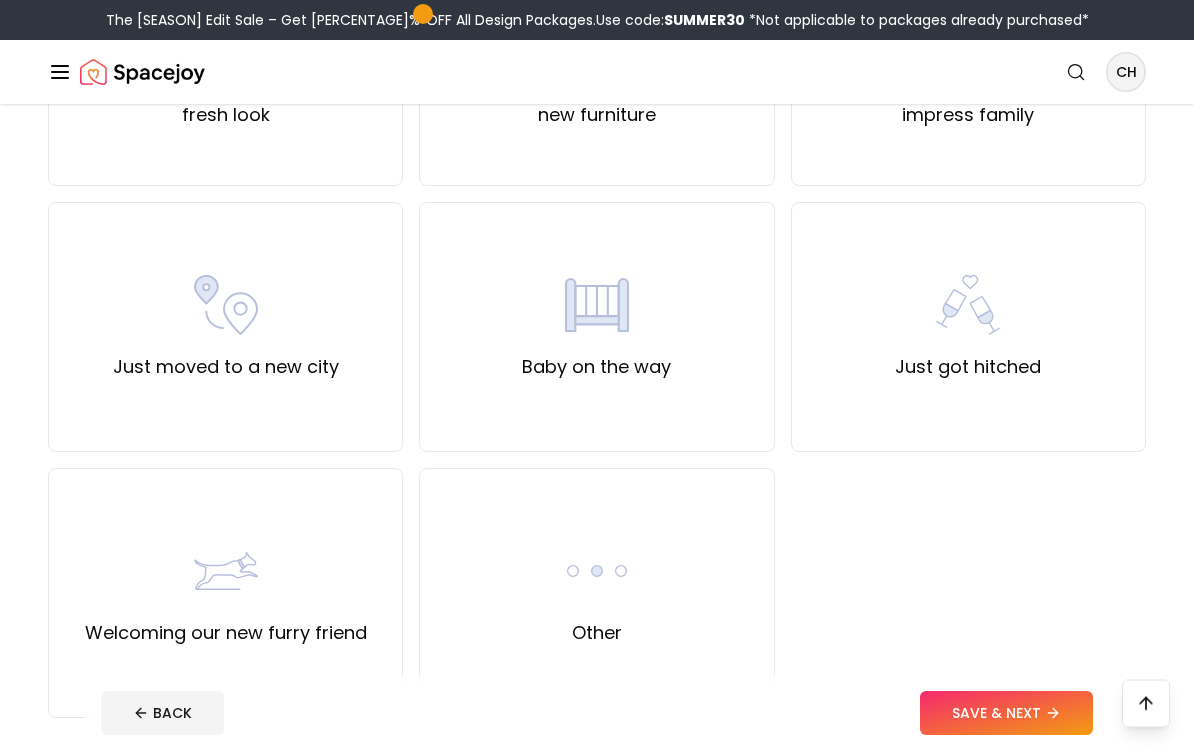scroll, scrollTop: 606, scrollLeft: 0, axis: vertical 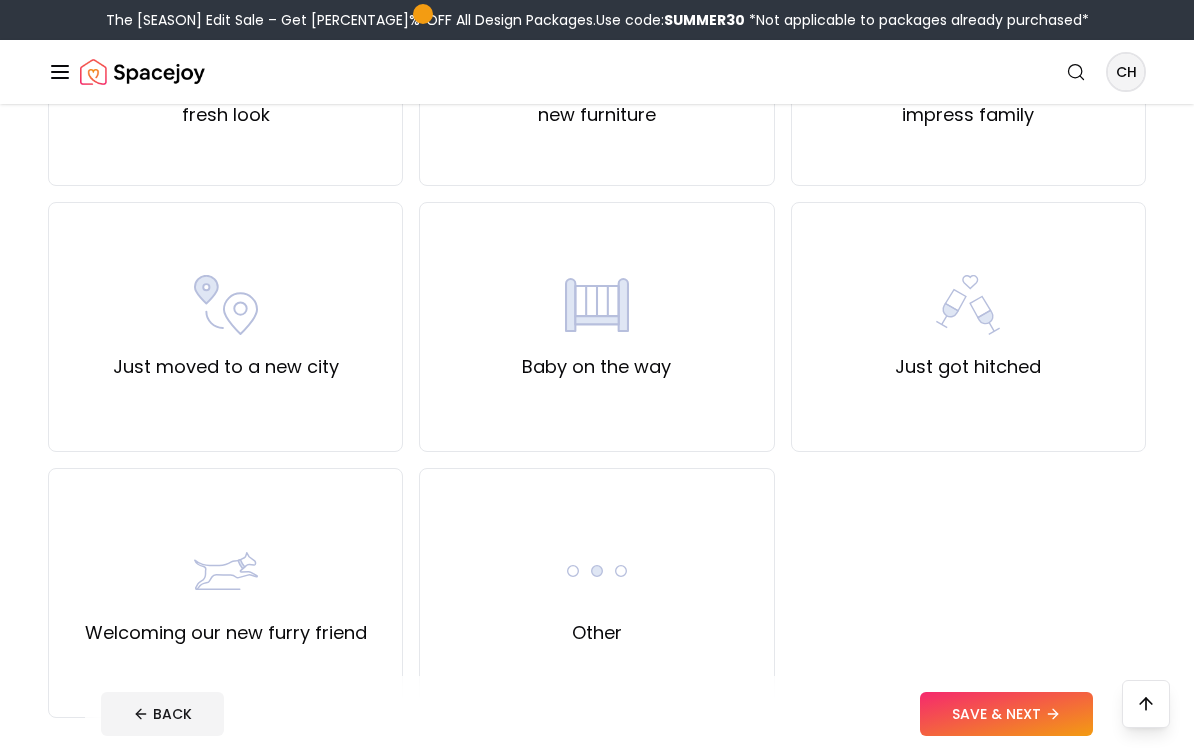 click on "SAVE & NEXT" at bounding box center (1006, 714) 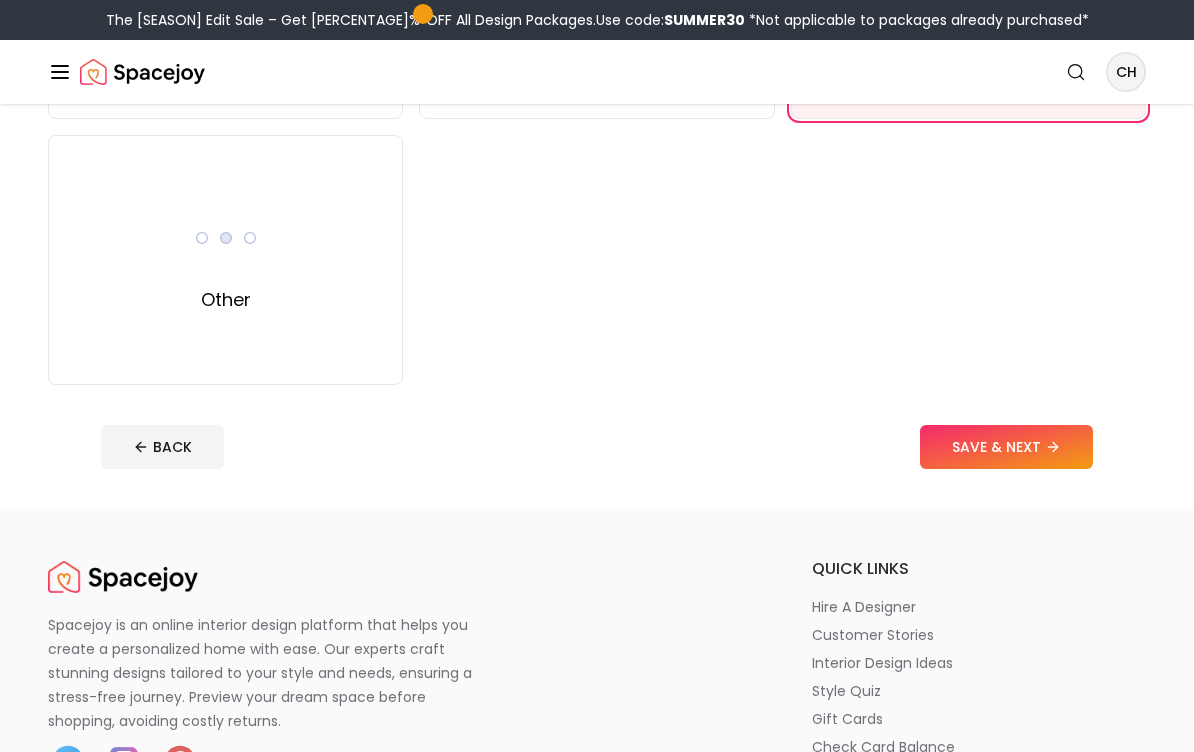 scroll, scrollTop: 407, scrollLeft: 0, axis: vertical 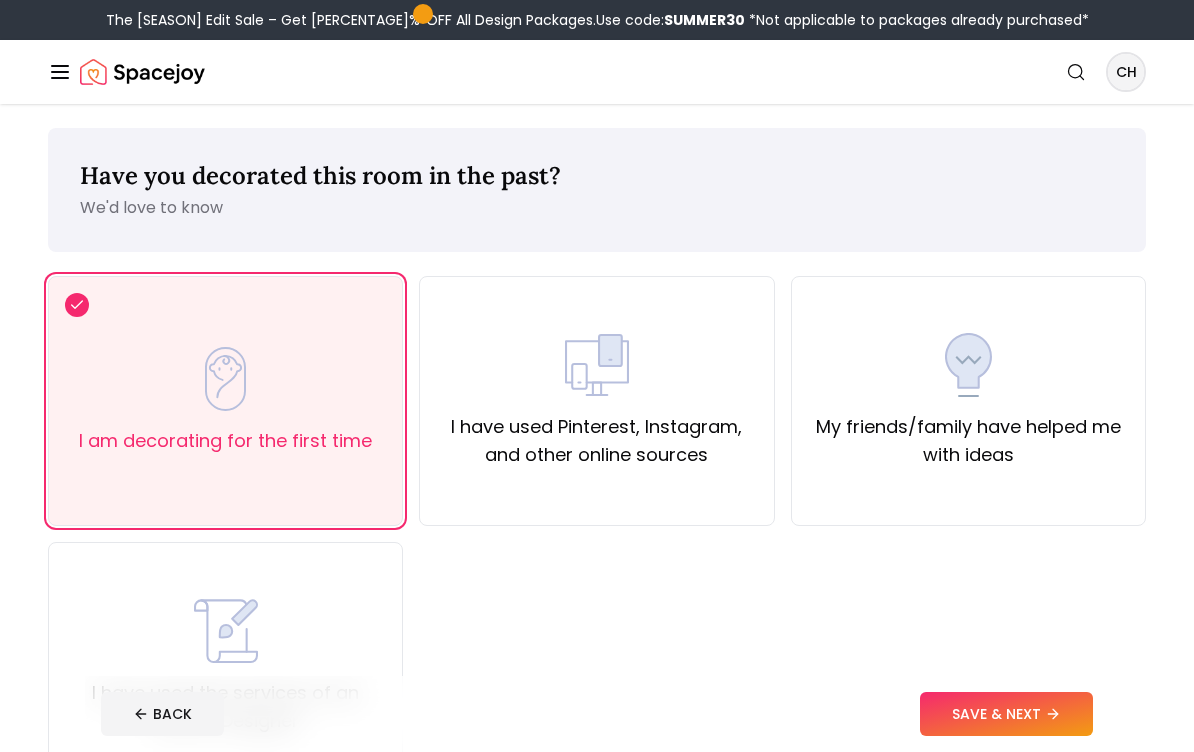 click on "SAVE & NEXT" at bounding box center [1006, 714] 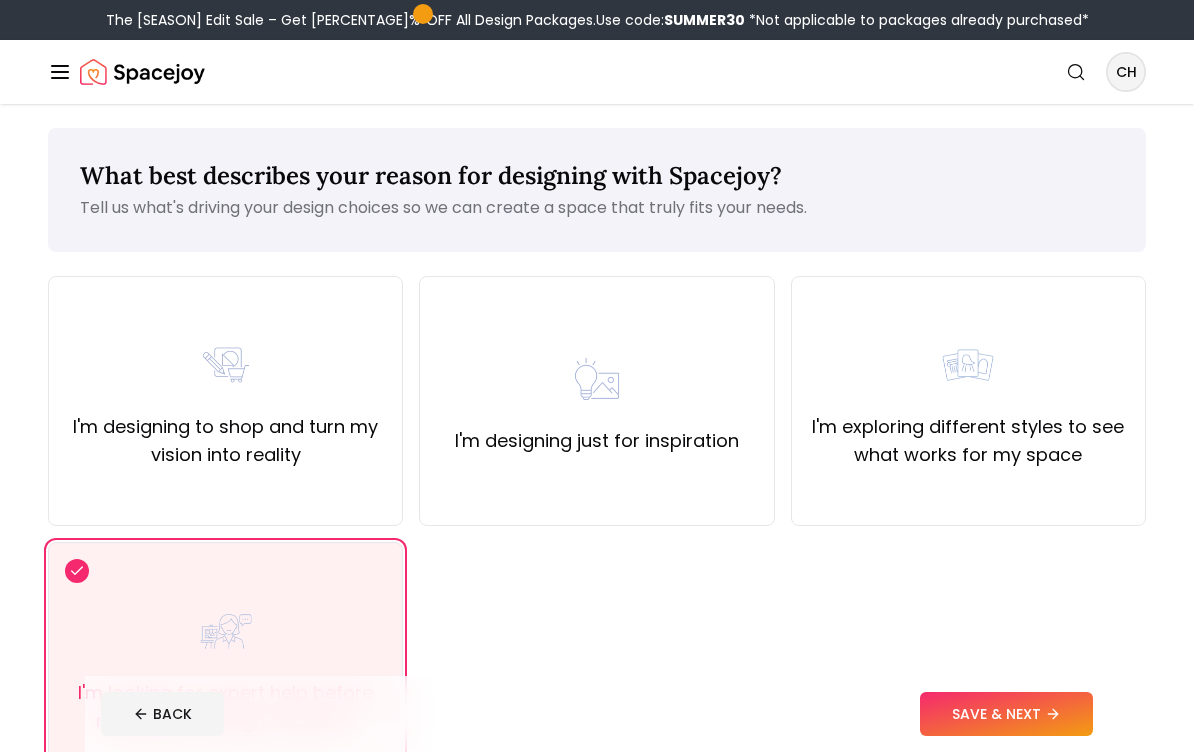 click on "SAVE & NEXT" at bounding box center (1006, 714) 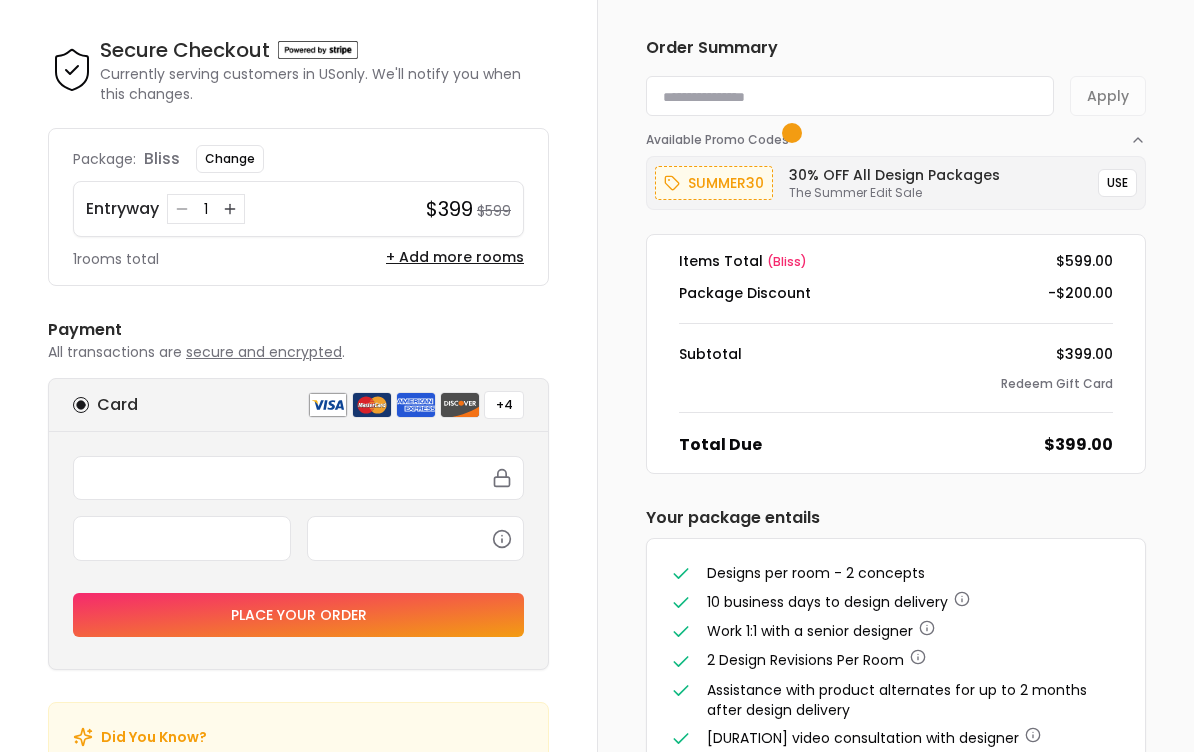 scroll, scrollTop: 71, scrollLeft: 0, axis: vertical 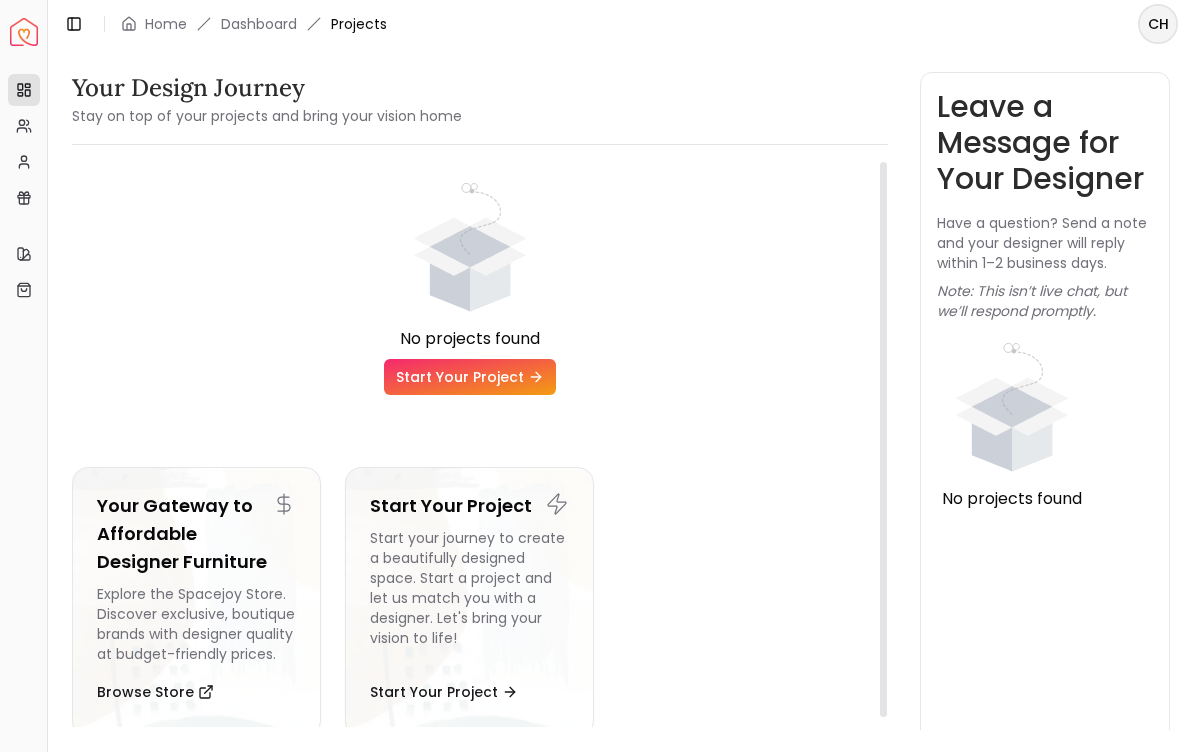 click on "Start Your Project" at bounding box center (470, 377) 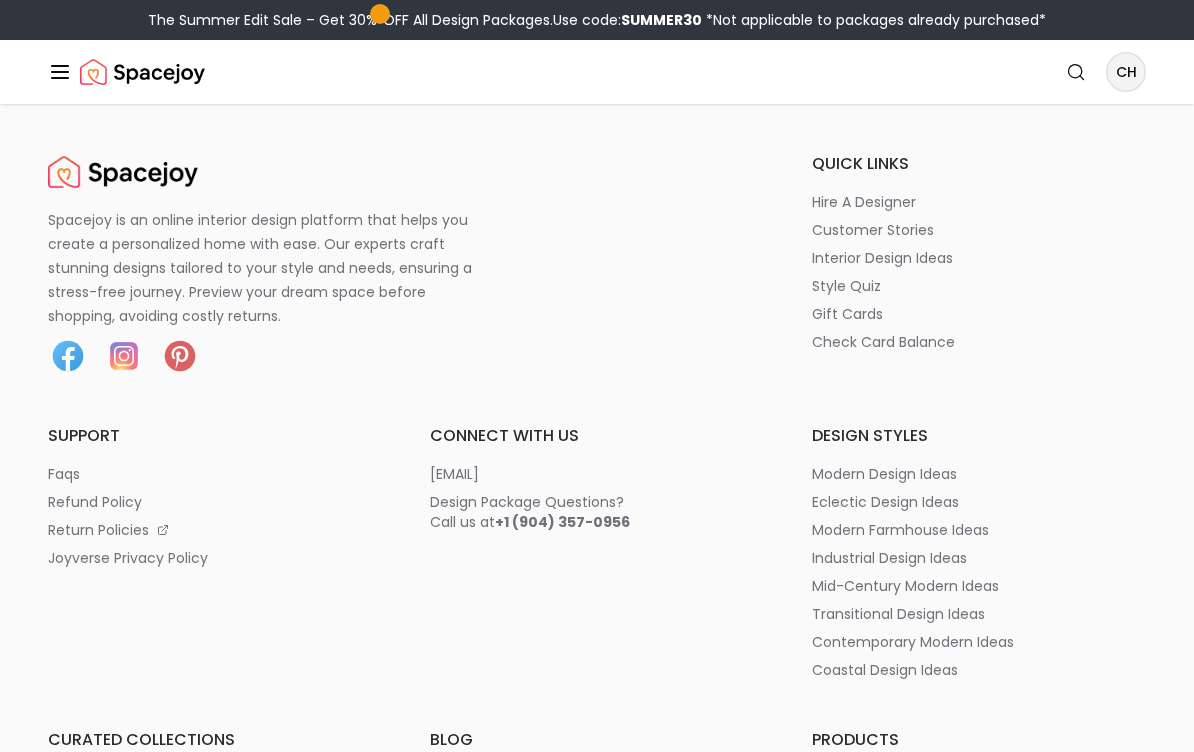 click at bounding box center (406, 356) 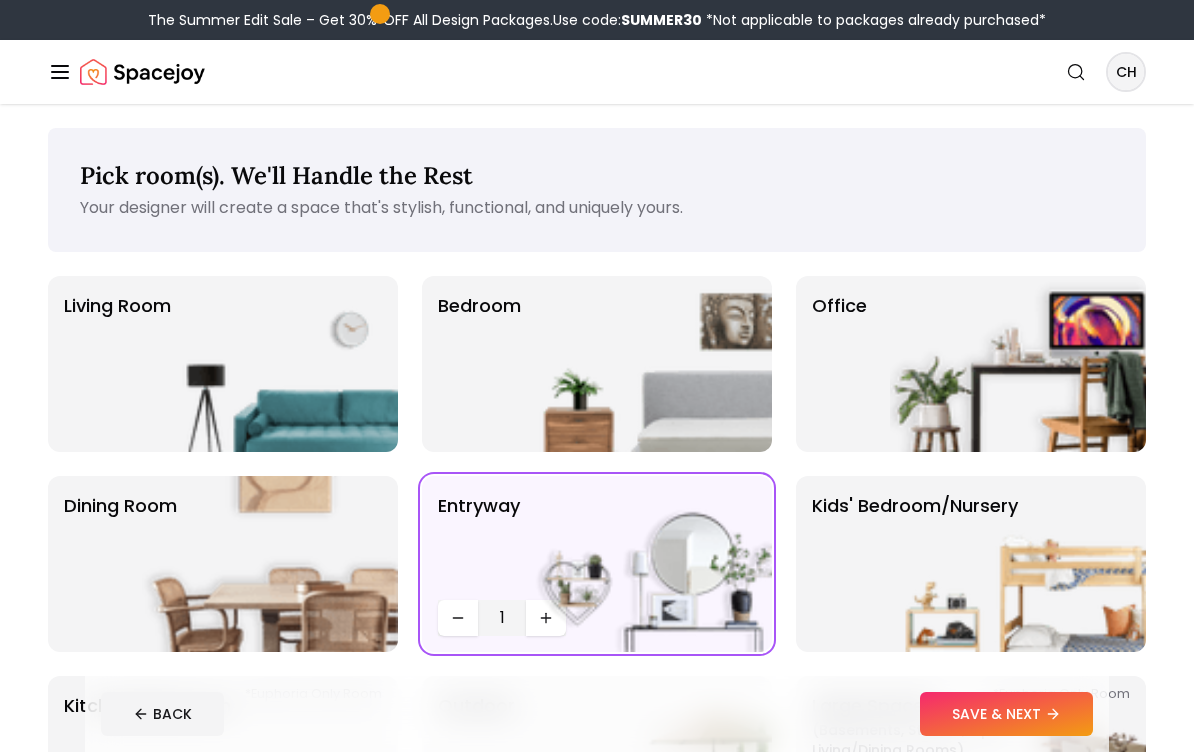 click at bounding box center [644, 564] 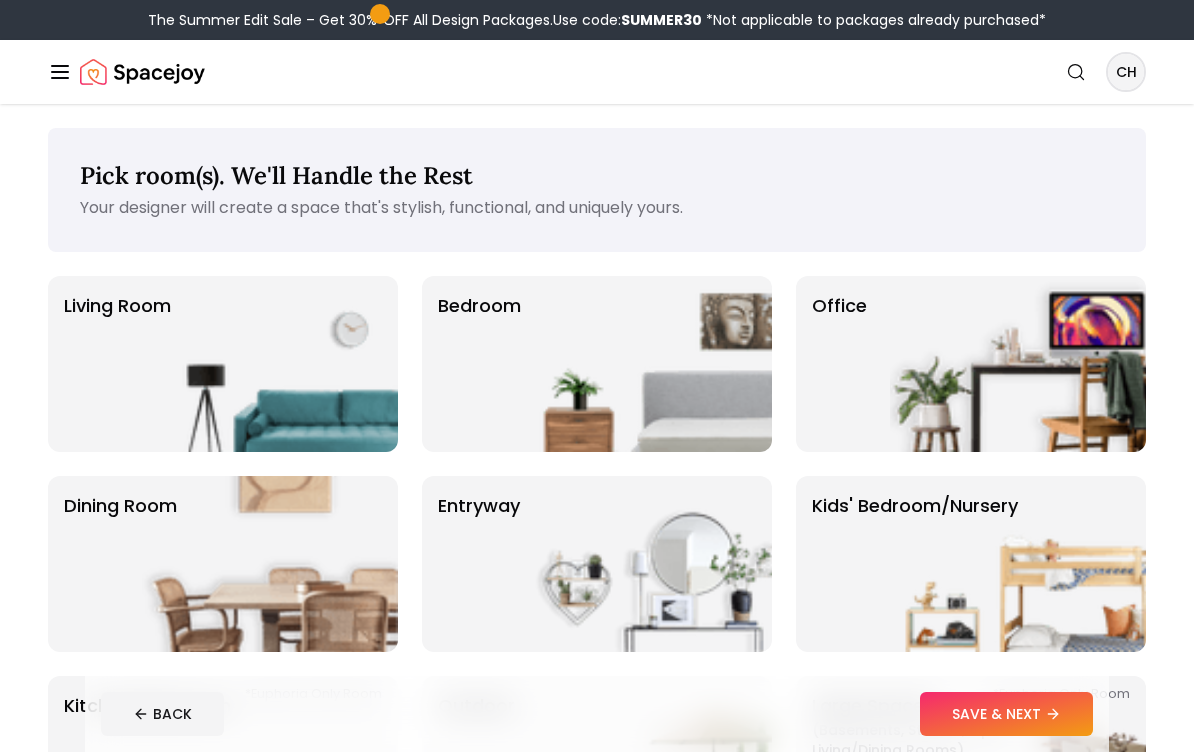 click at bounding box center [644, 564] 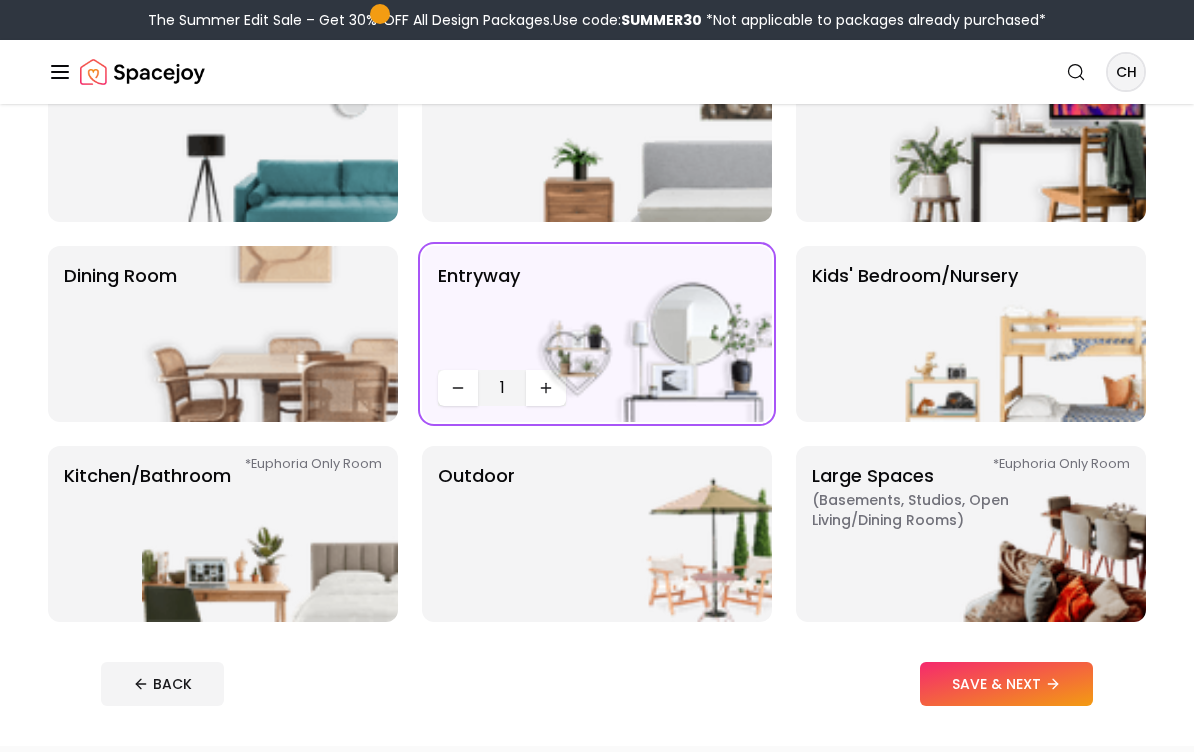 scroll, scrollTop: 218, scrollLeft: 0, axis: vertical 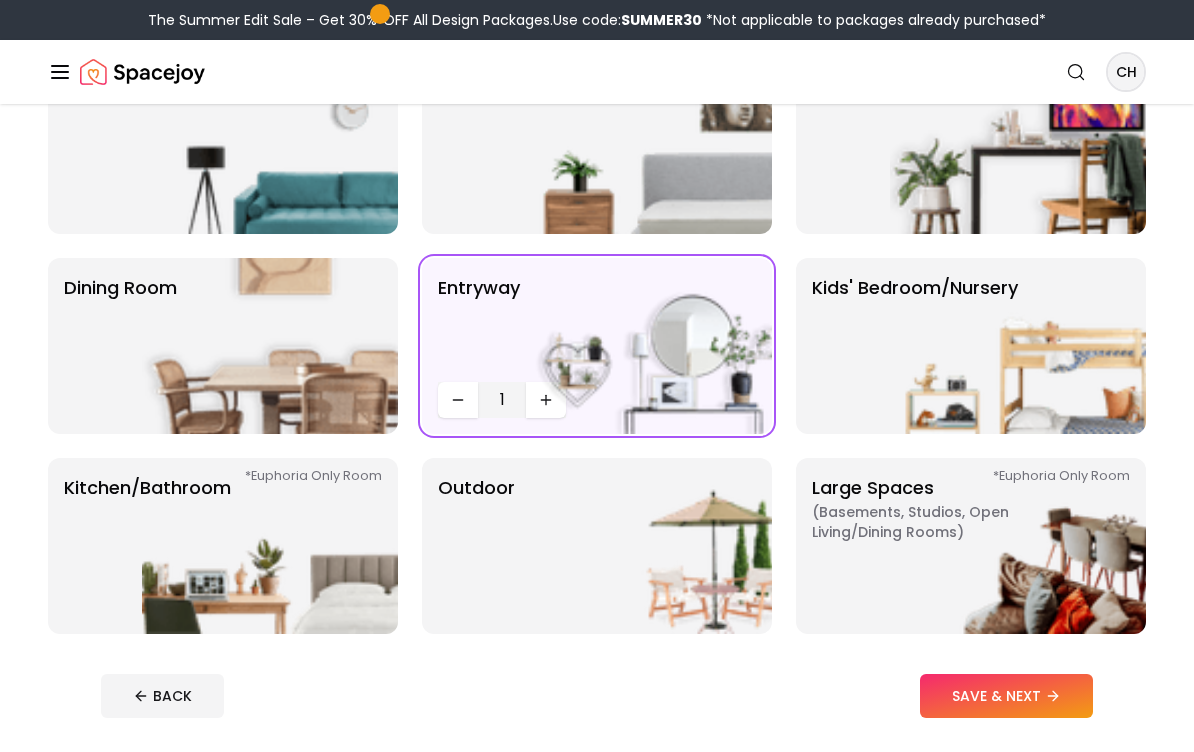click at bounding box center [644, 346] 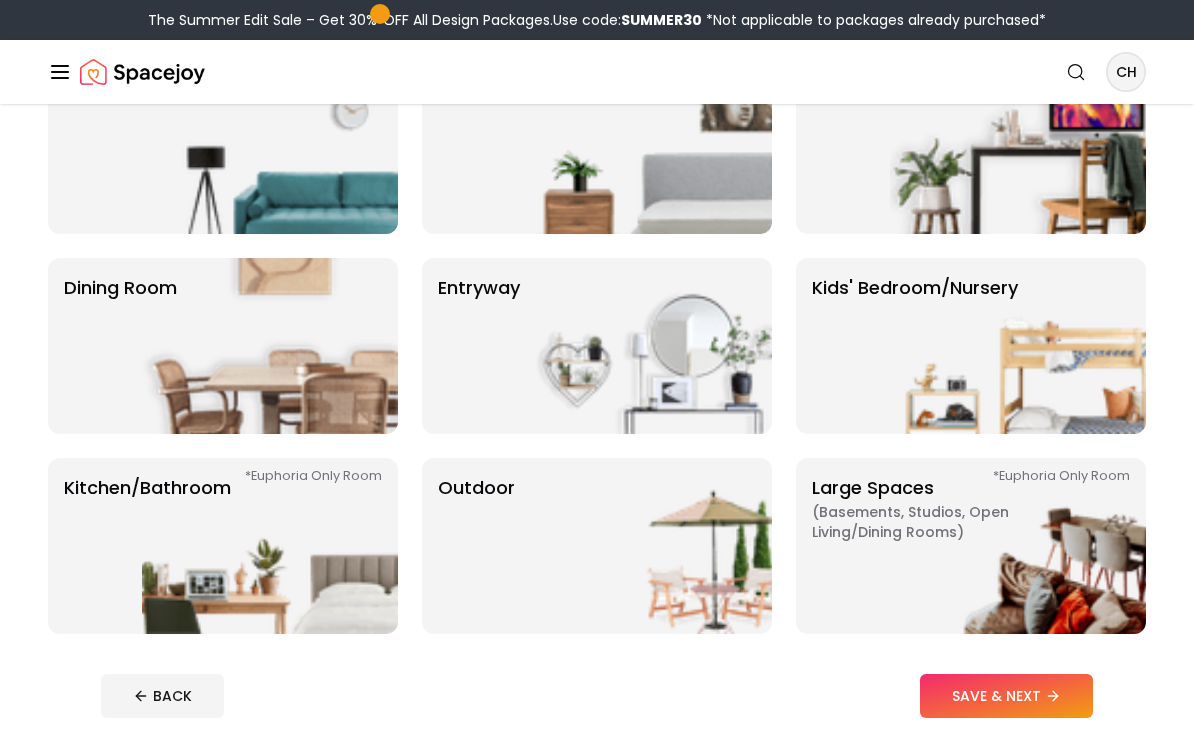 click at bounding box center (644, 346) 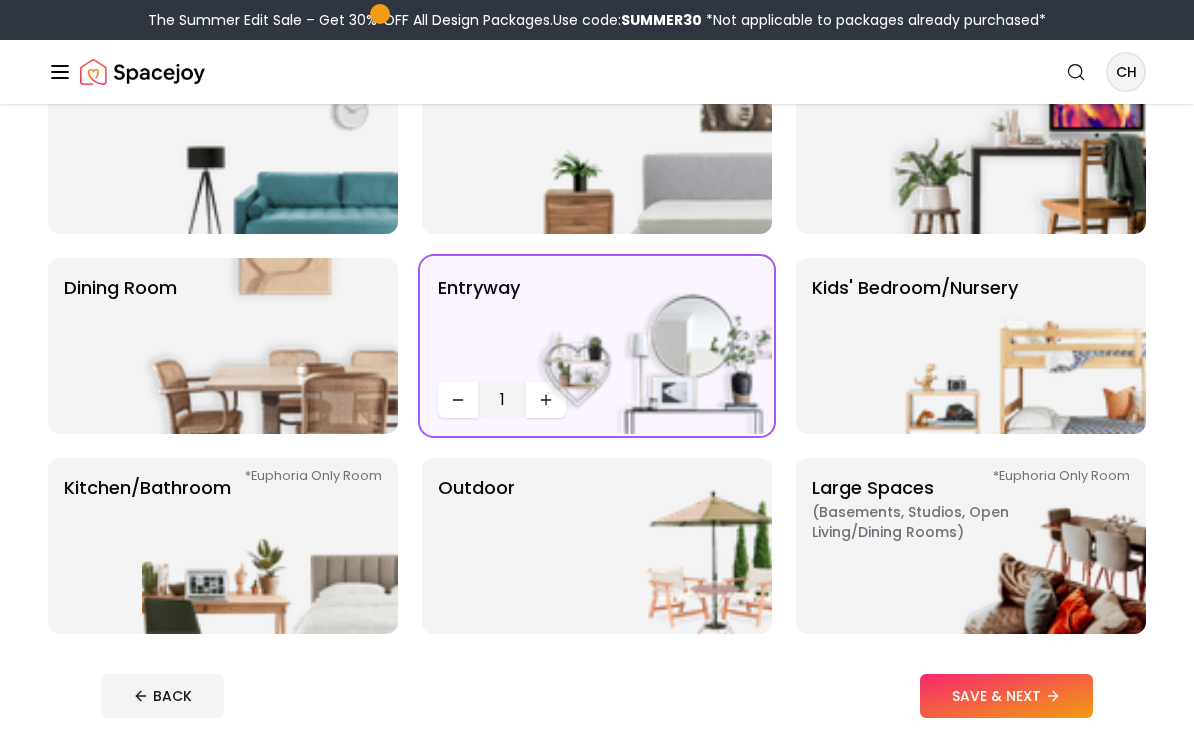click at bounding box center (458, 400) 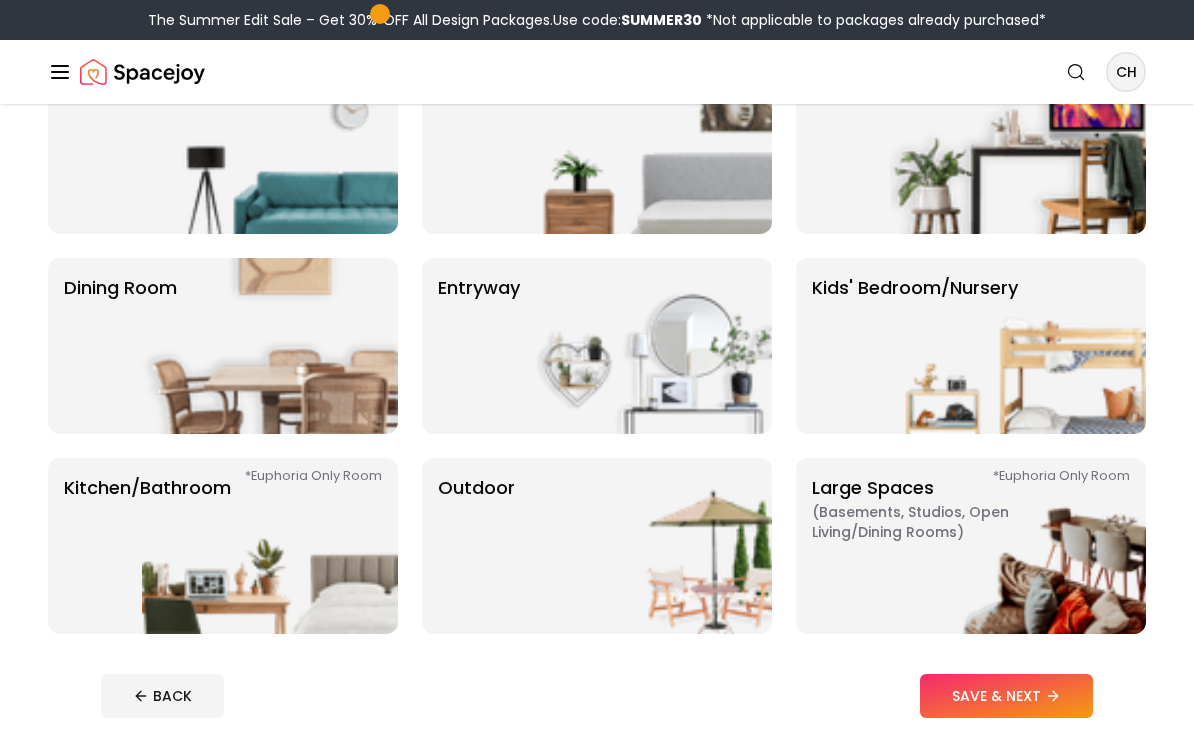 click at bounding box center [644, 346] 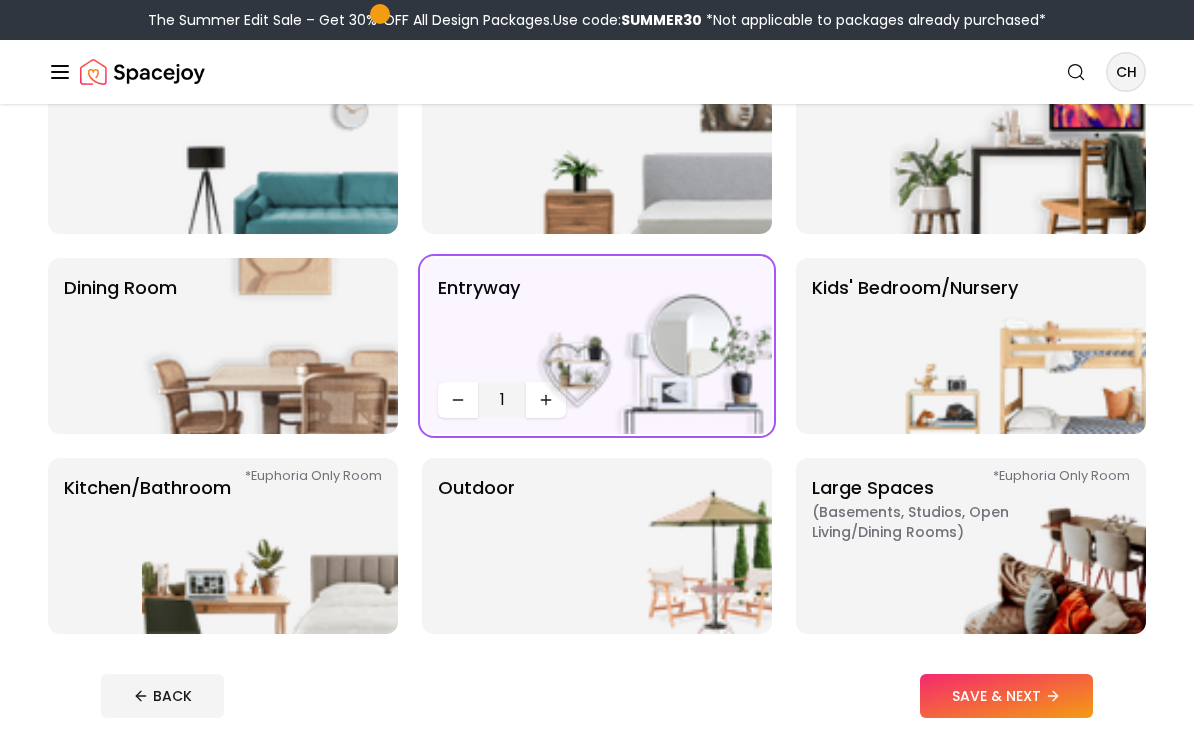 click at bounding box center [644, 346] 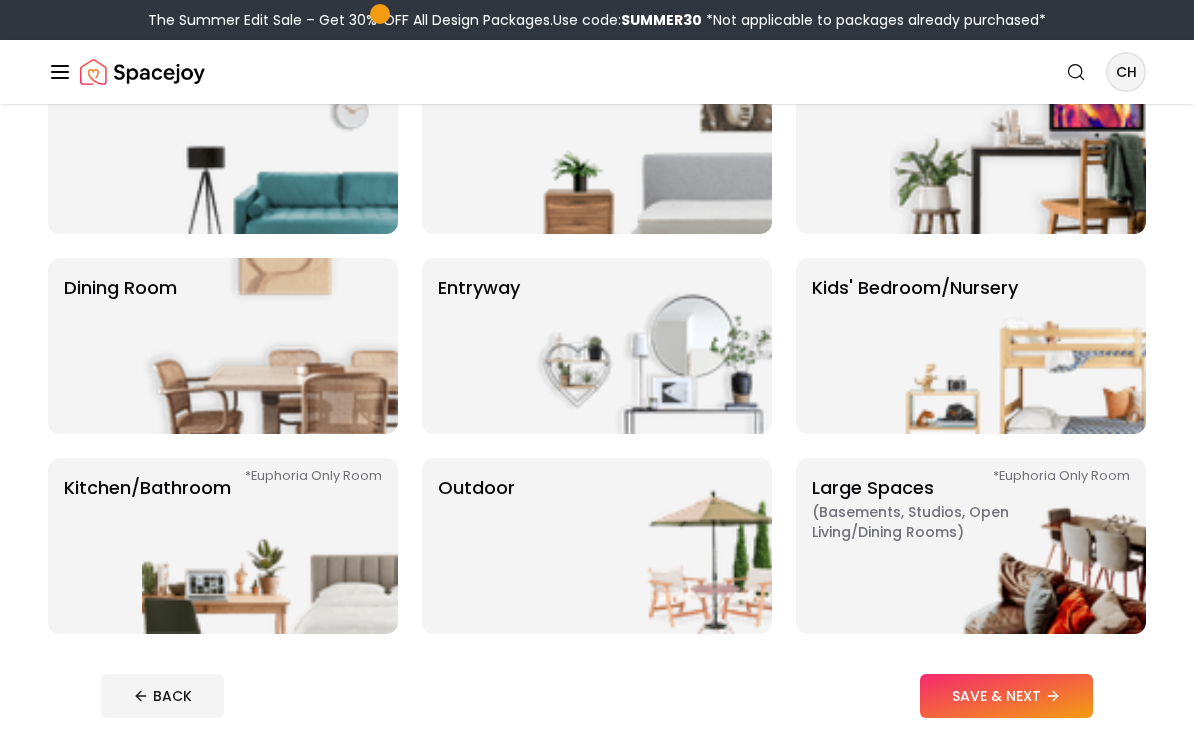 click on "*Euphoria Only Room Large Spaces
( Basements, Studios, Open living/dining rooms ) *Euphoria Only Room" at bounding box center [971, 546] 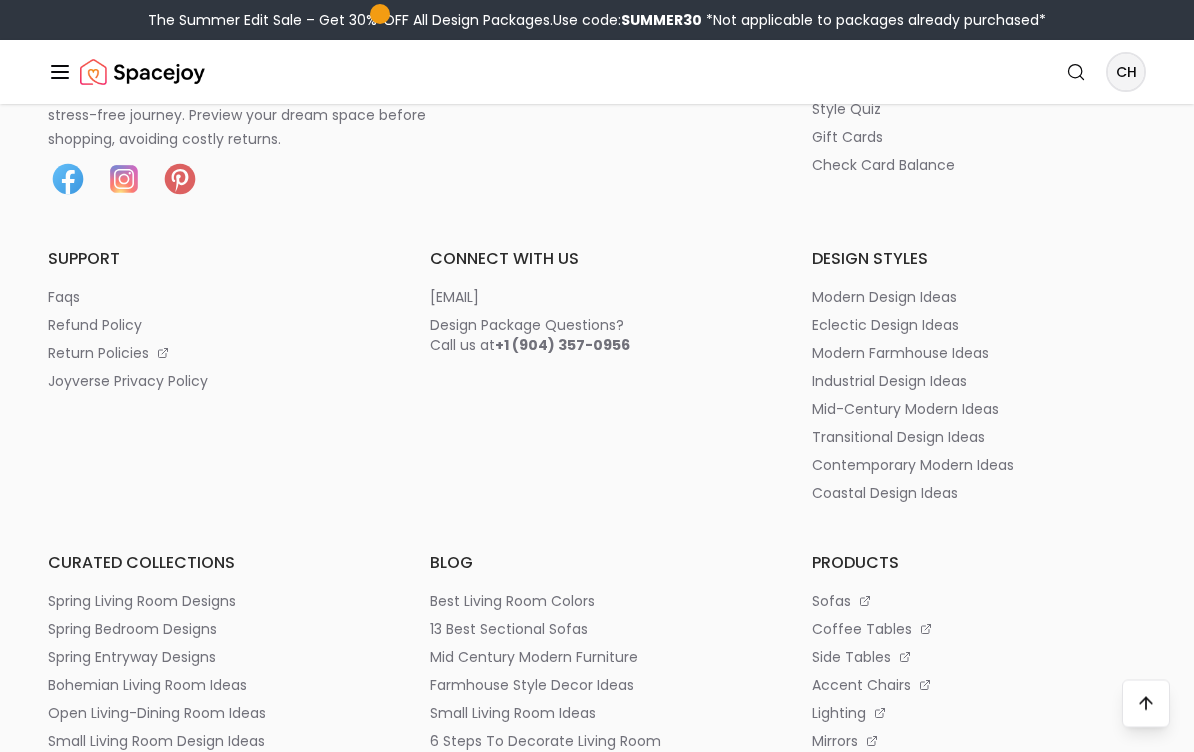 scroll, scrollTop: 1149, scrollLeft: 0, axis: vertical 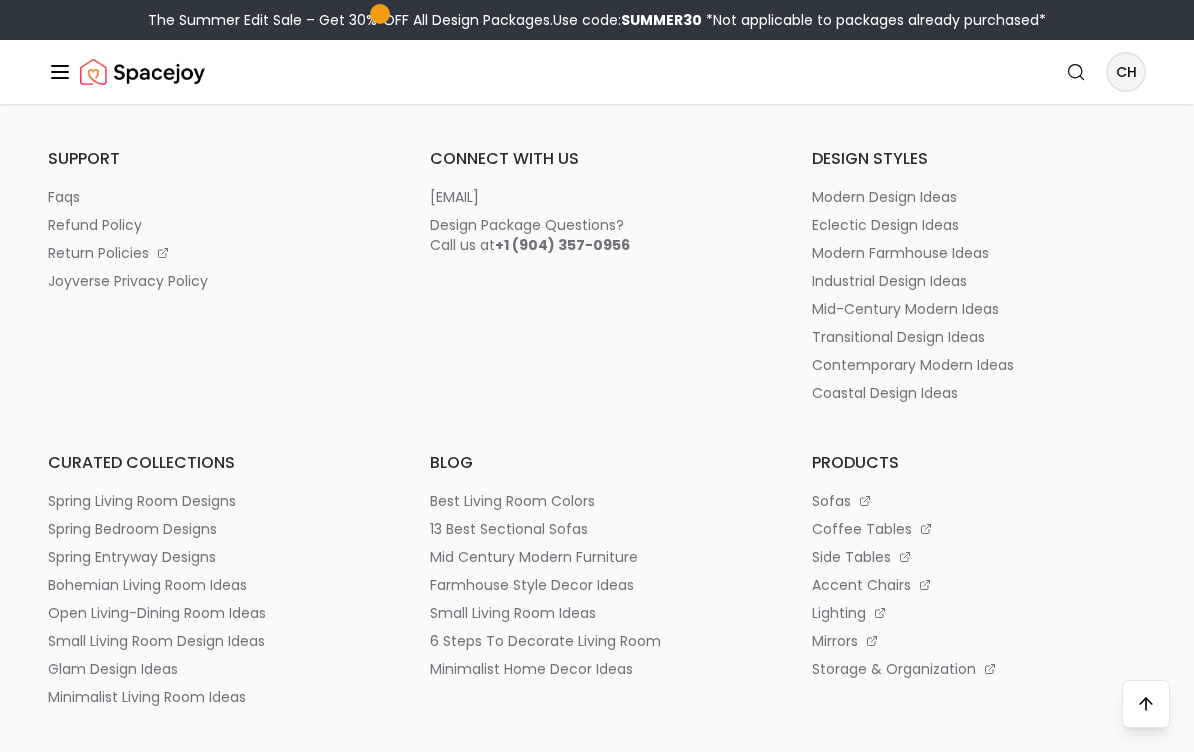 click at bounding box center [1146, 704] 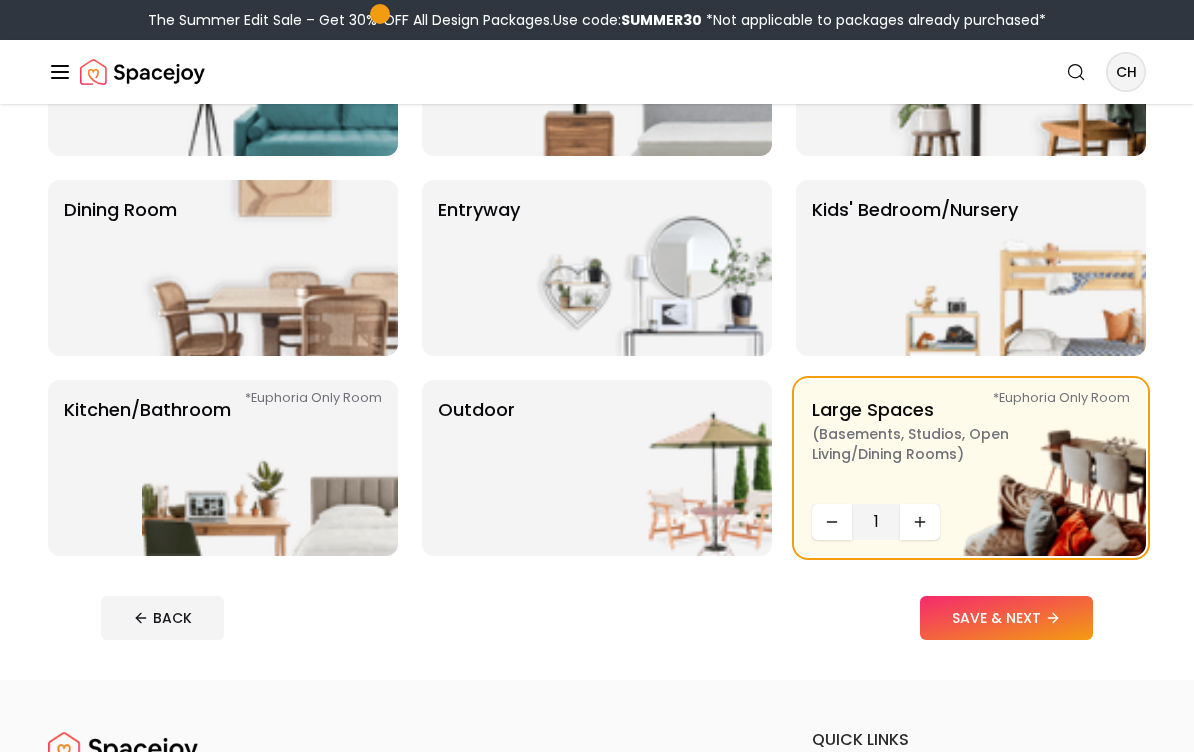 scroll, scrollTop: 286, scrollLeft: 0, axis: vertical 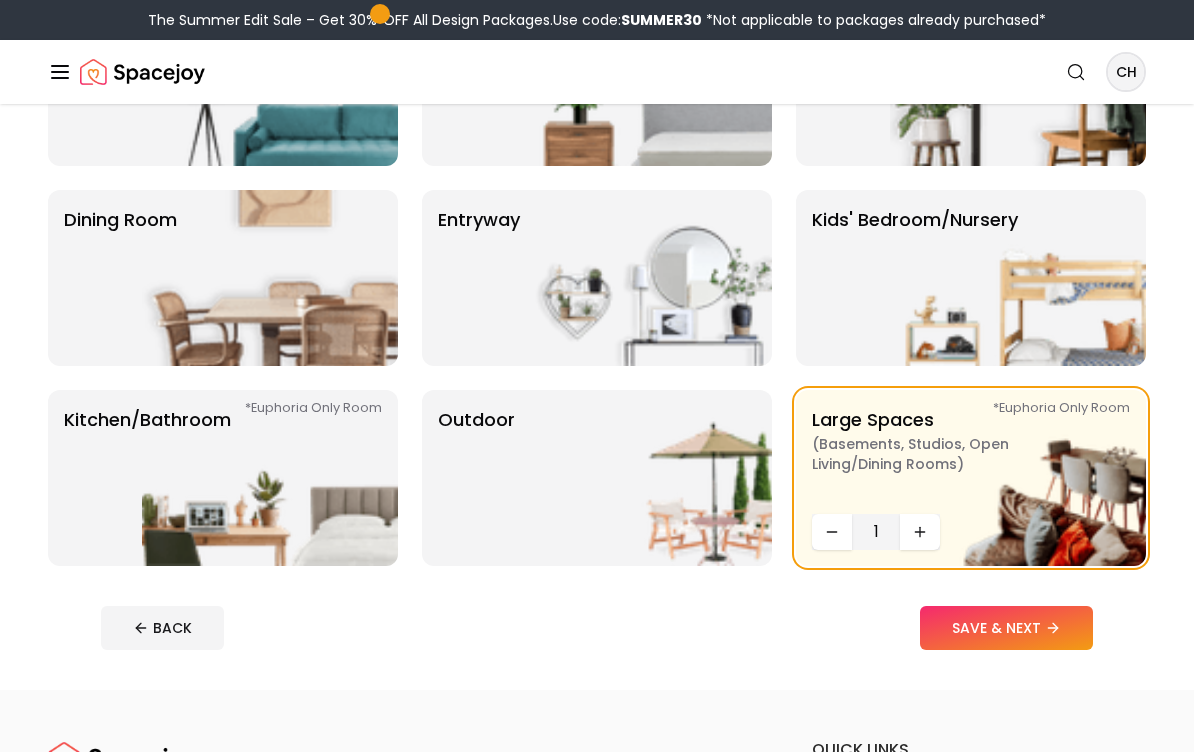 click at bounding box center [644, 278] 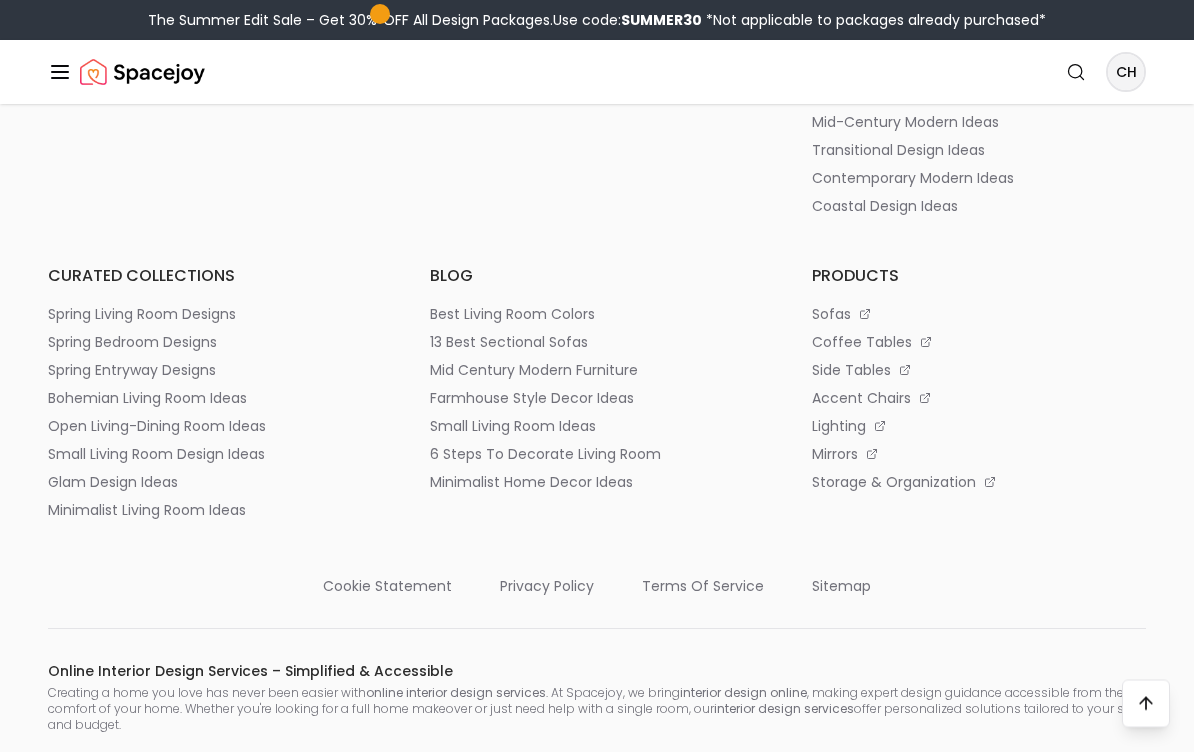 scroll, scrollTop: 1337, scrollLeft: 0, axis: vertical 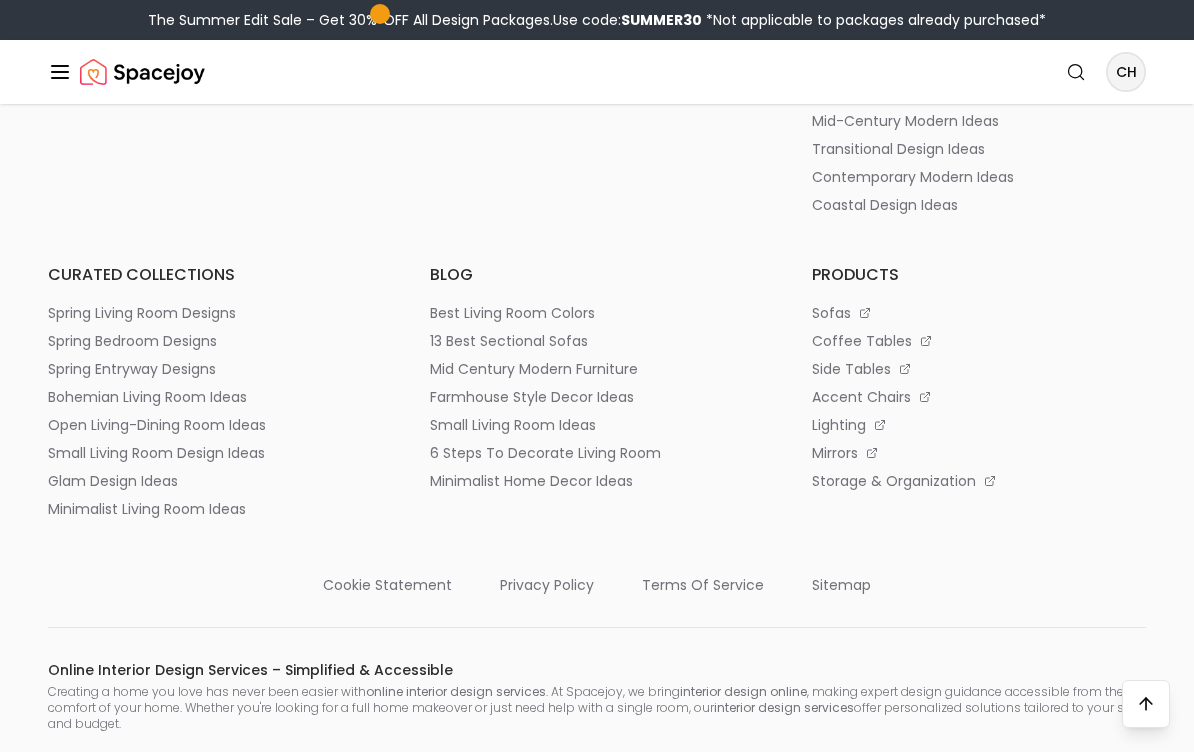 click on "spring entryway designs" at bounding box center (132, 369) 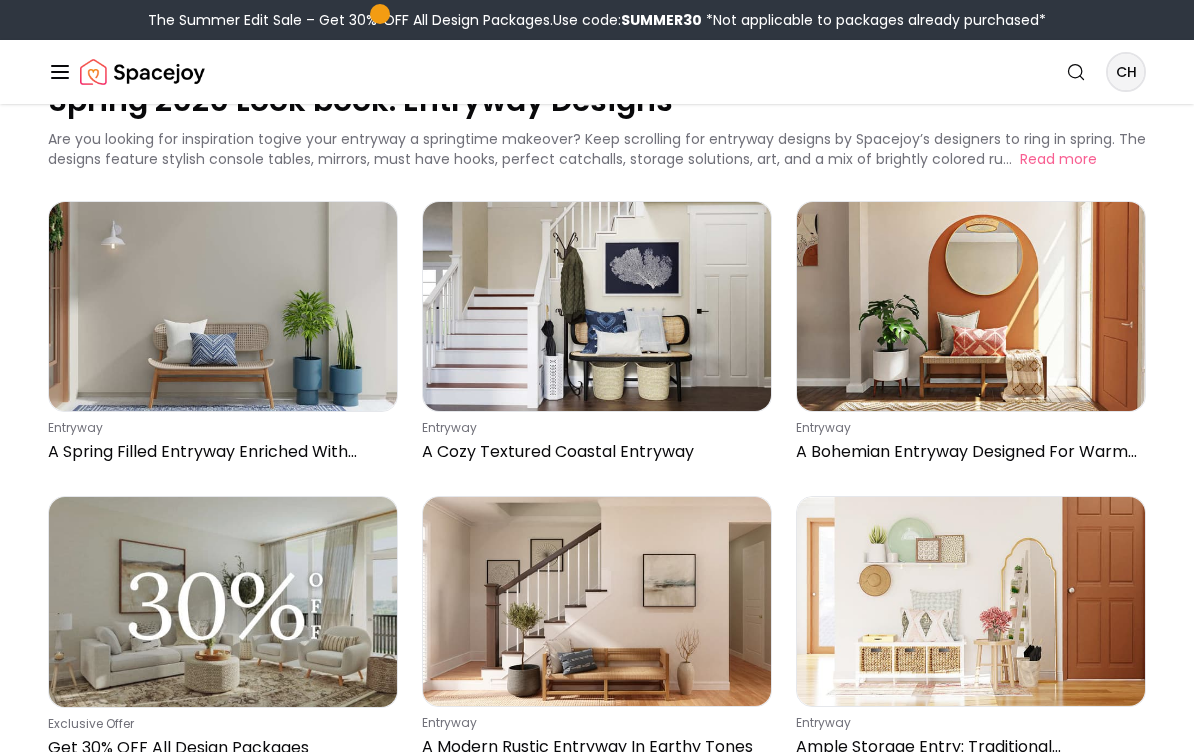scroll, scrollTop: 0, scrollLeft: 0, axis: both 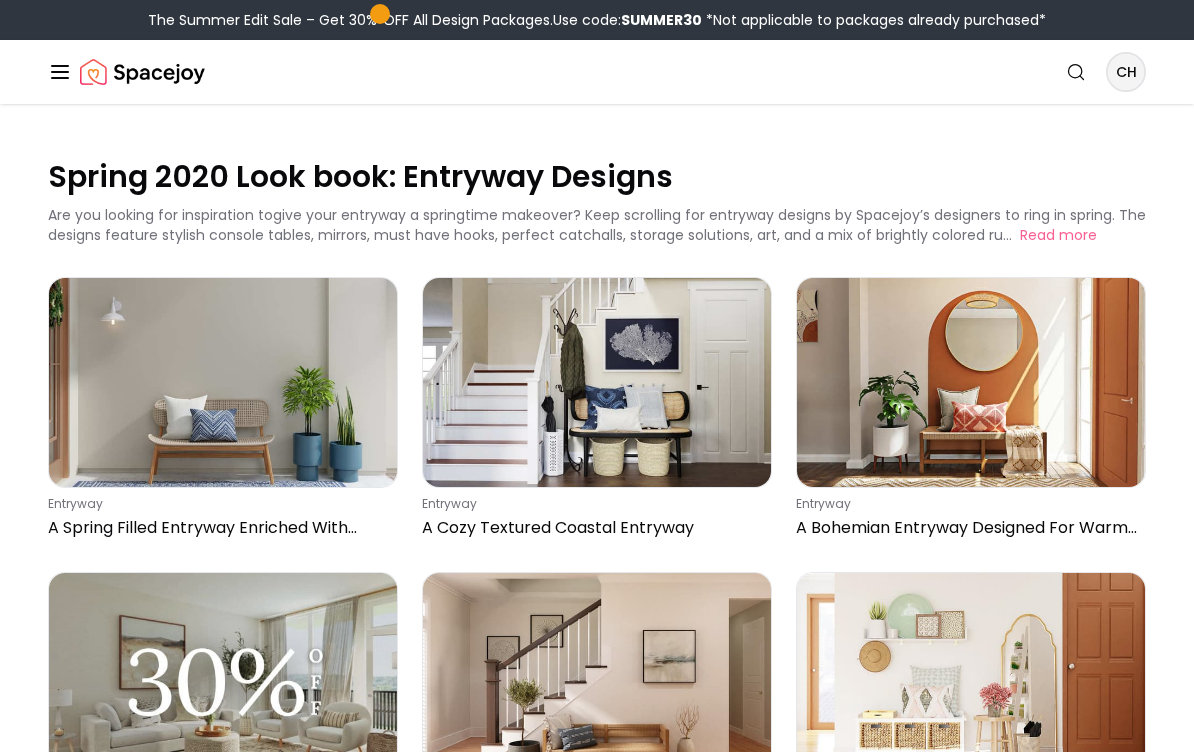 click on "Read more" at bounding box center [1058, 235] 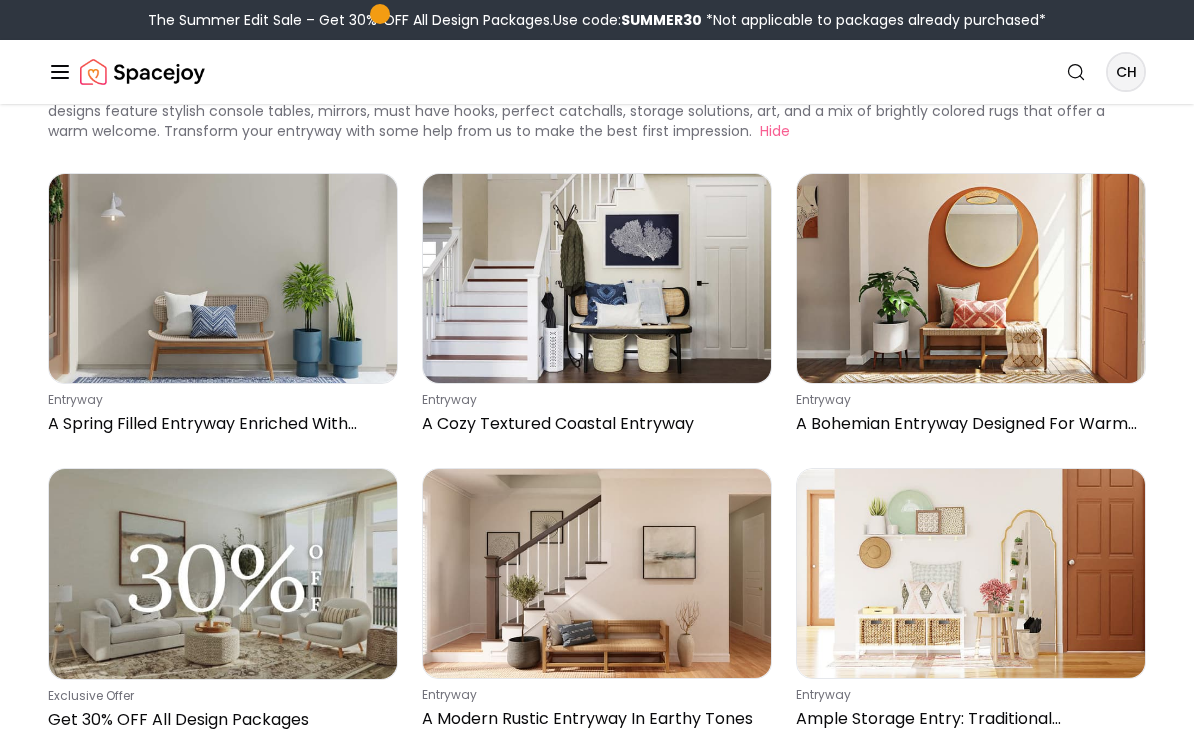 scroll, scrollTop: 124, scrollLeft: 0, axis: vertical 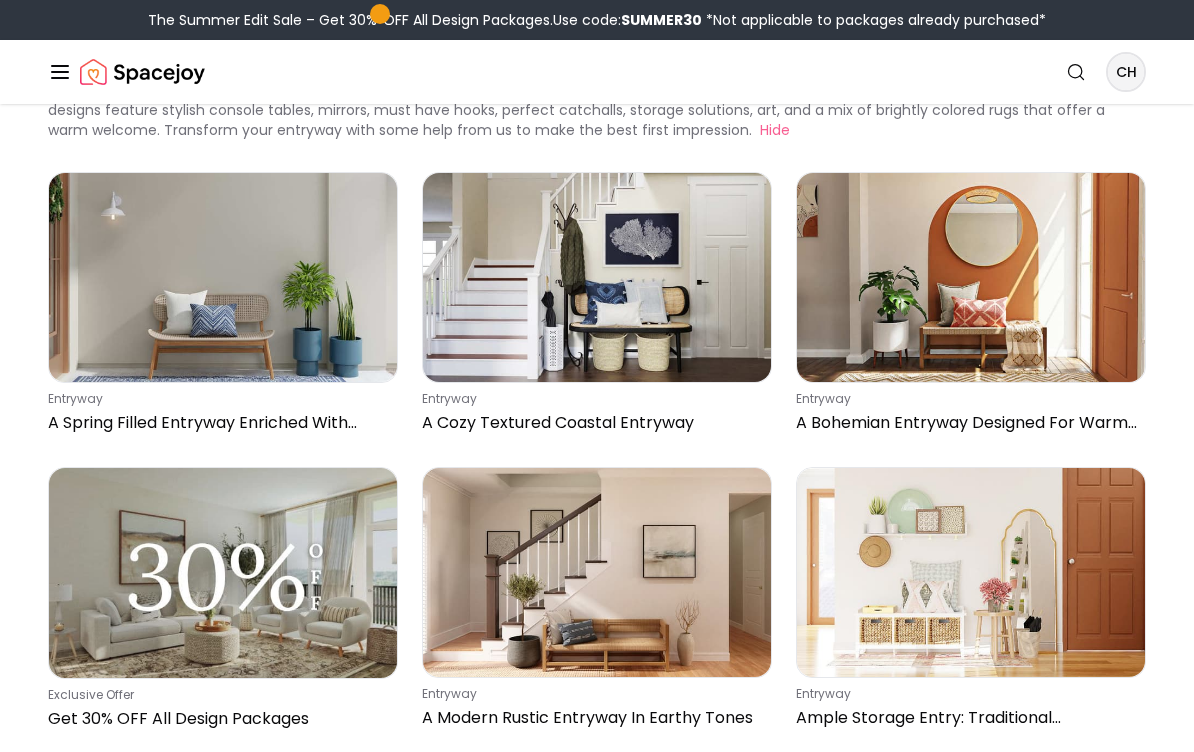 click on "A Bohemian Entryway Designed For Warm Welcomes" at bounding box center [967, 424] 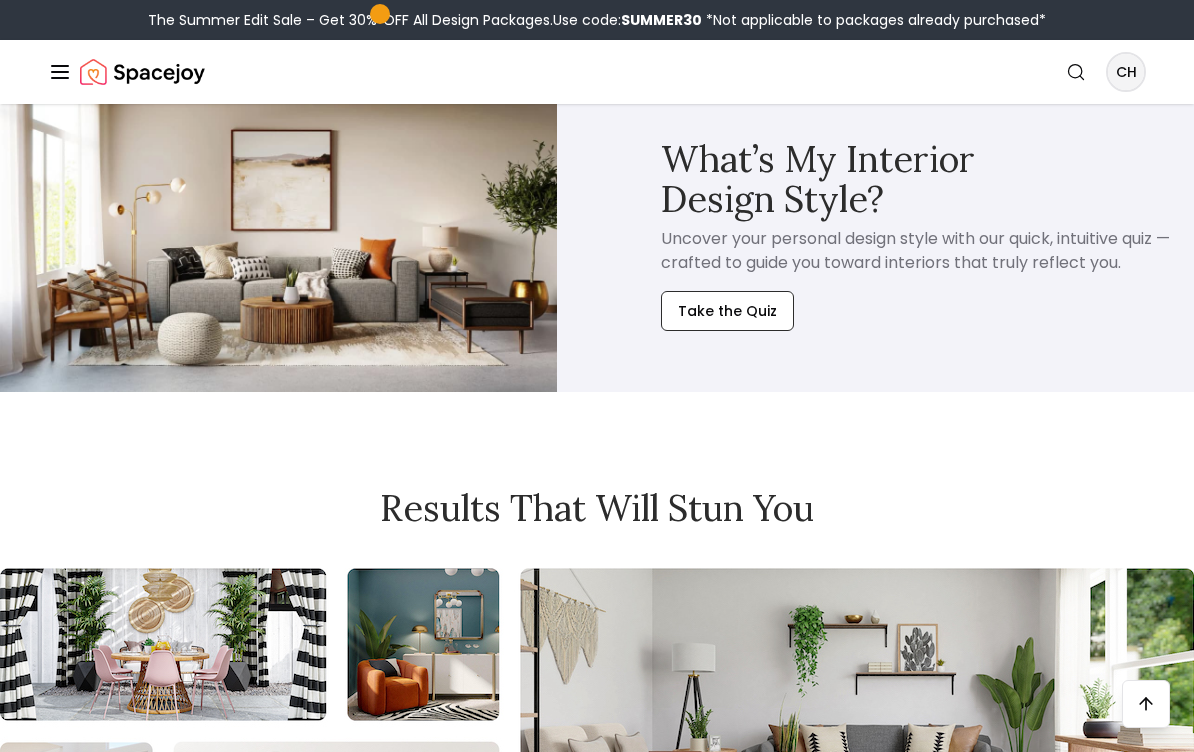 scroll, scrollTop: 2091, scrollLeft: 0, axis: vertical 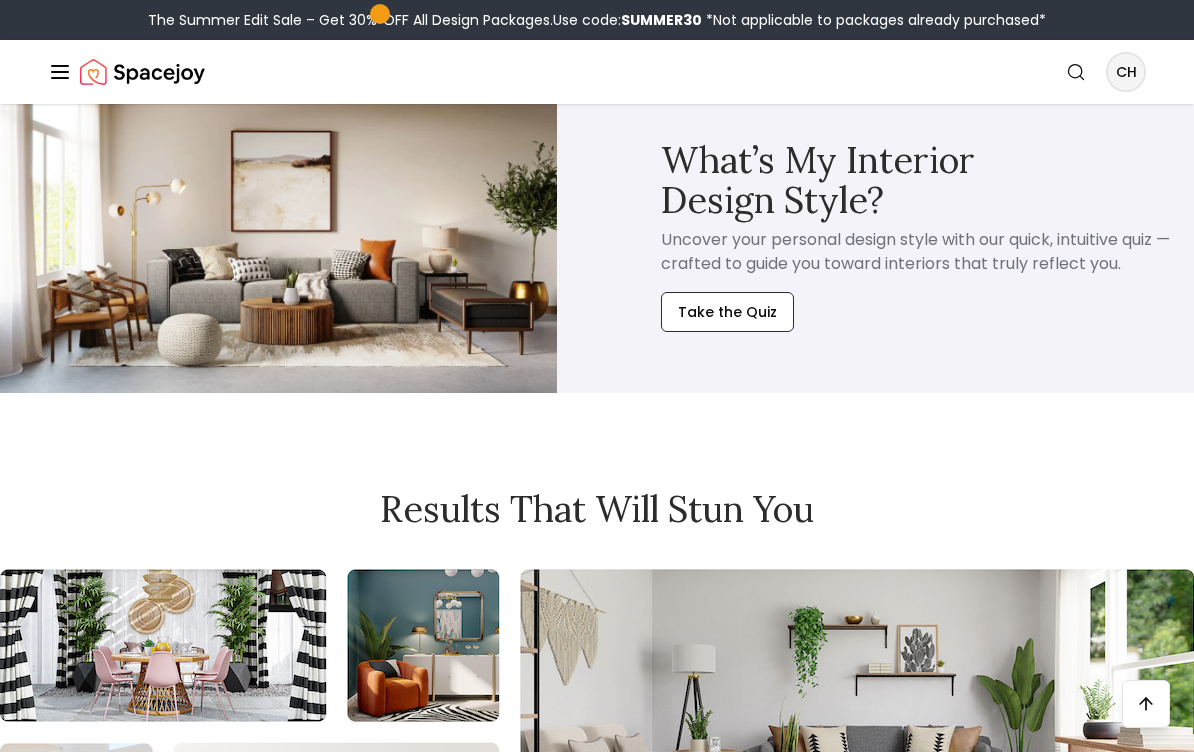 click on "Take the Quiz" at bounding box center [727, 312] 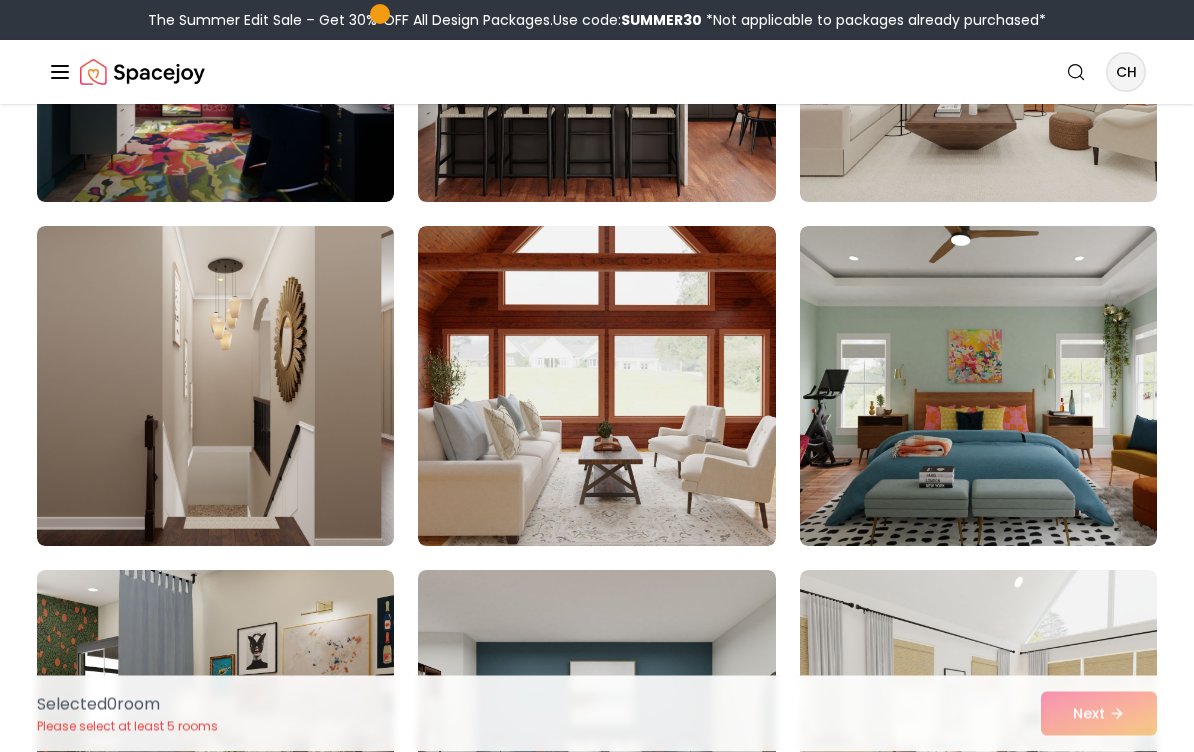 scroll, scrollTop: 1767, scrollLeft: 0, axis: vertical 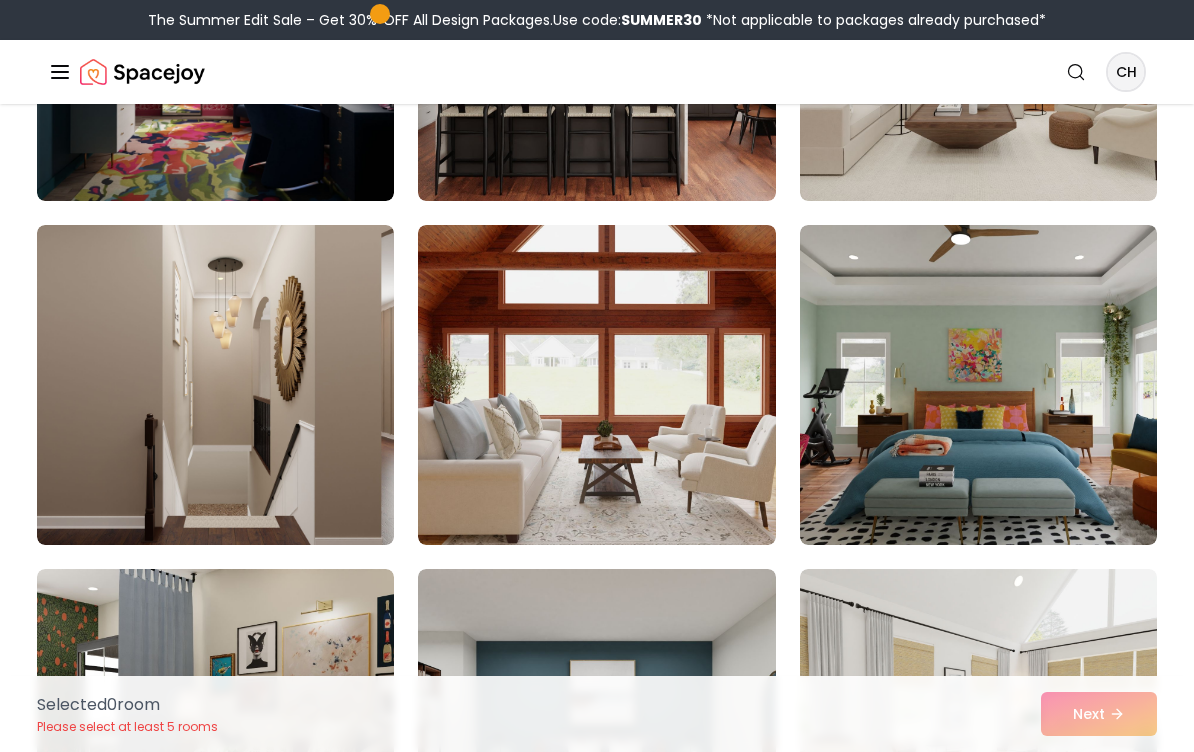 click at bounding box center (978, 385) 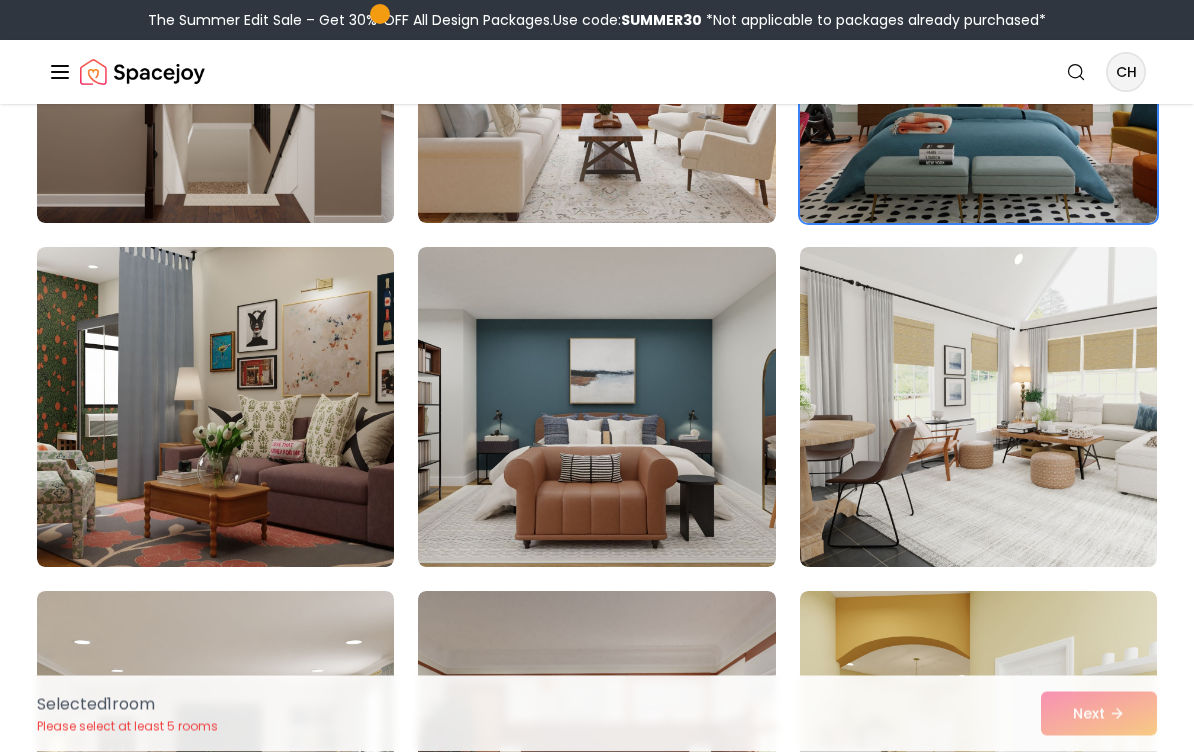 scroll, scrollTop: 2089, scrollLeft: 0, axis: vertical 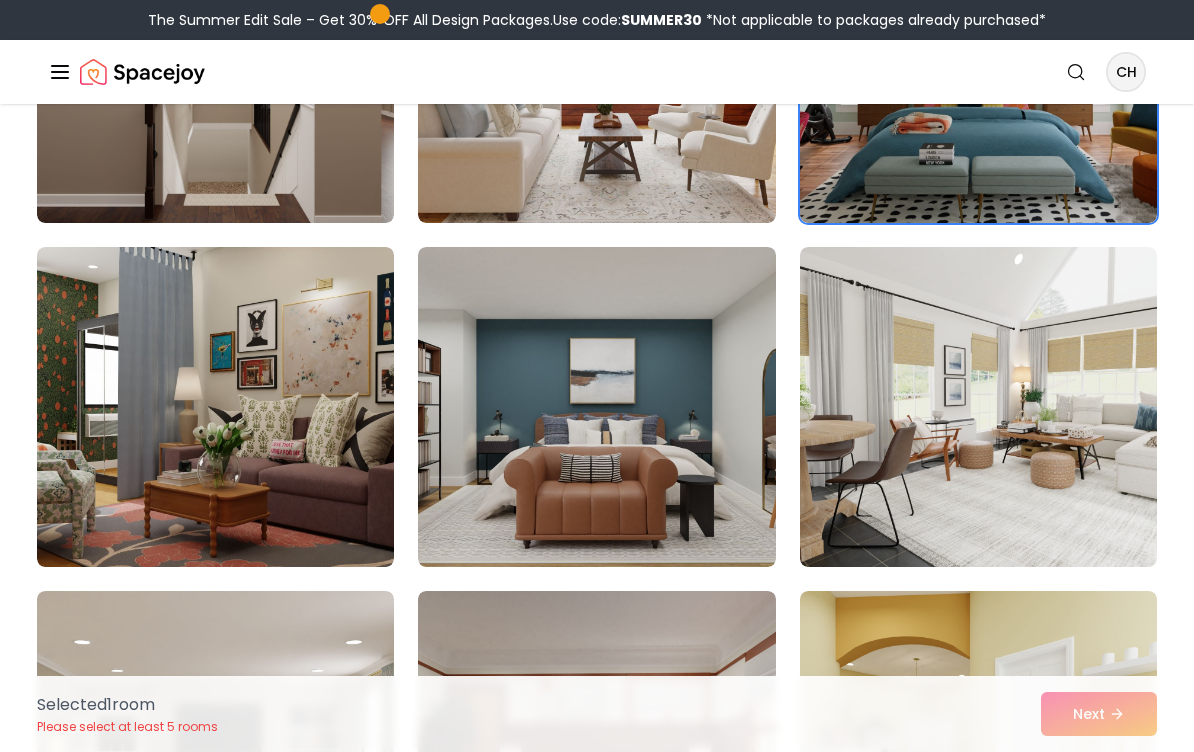 click at bounding box center [596, 407] 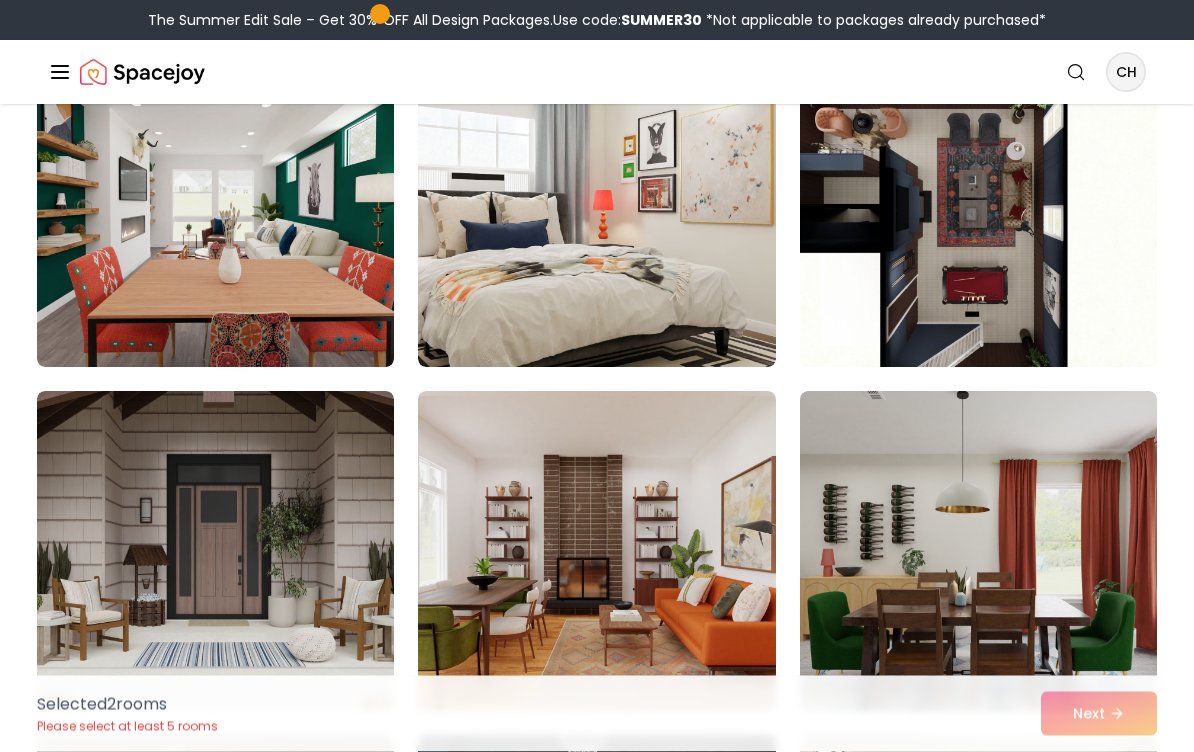 scroll, scrollTop: 3665, scrollLeft: 0, axis: vertical 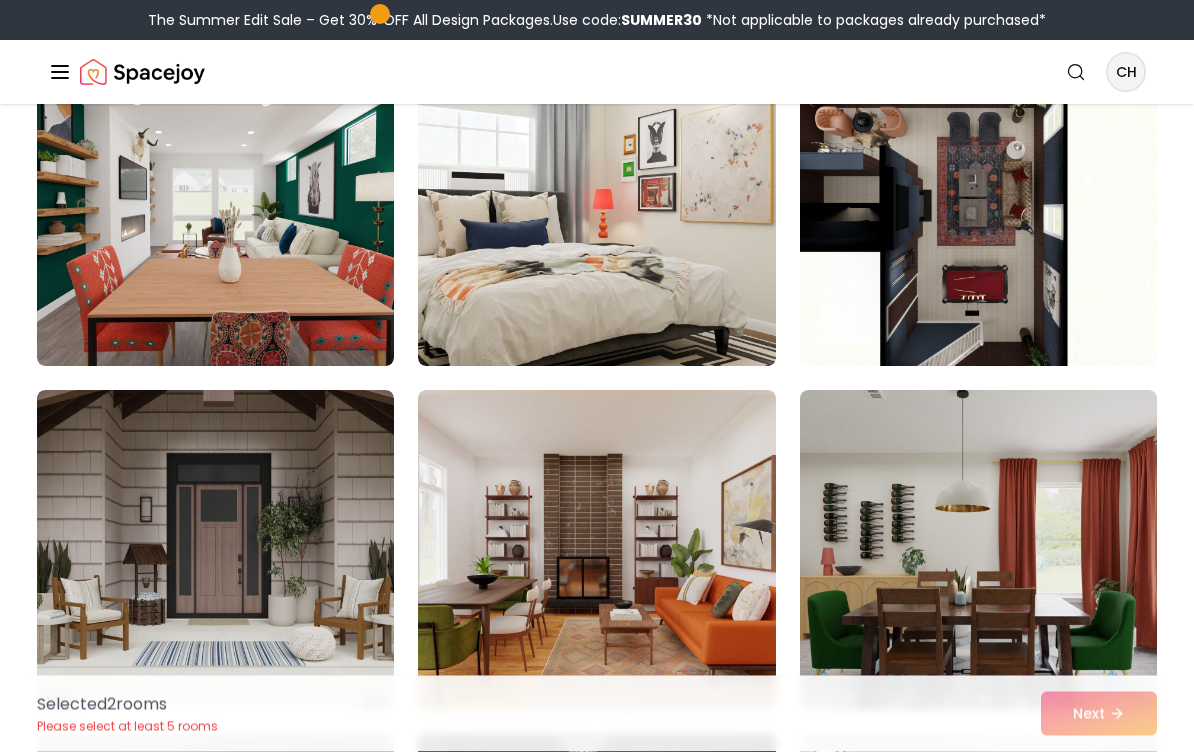 click at bounding box center (978, 207) 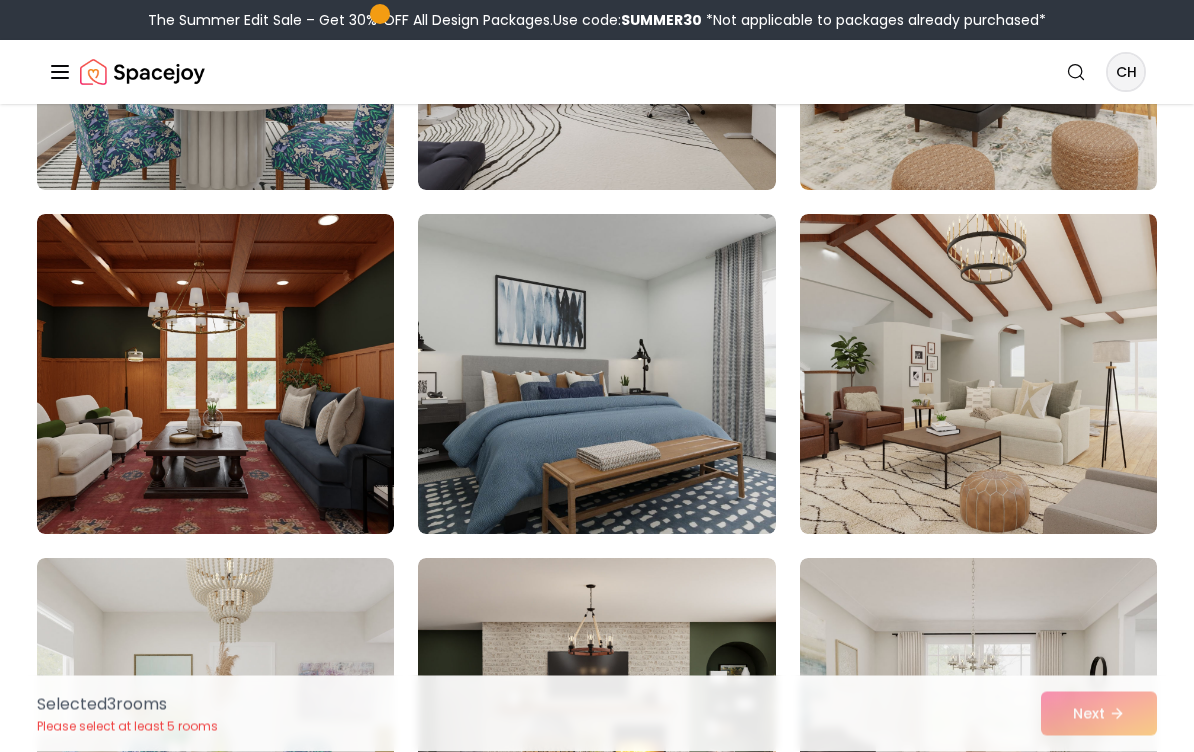 scroll, scrollTop: 6938, scrollLeft: 0, axis: vertical 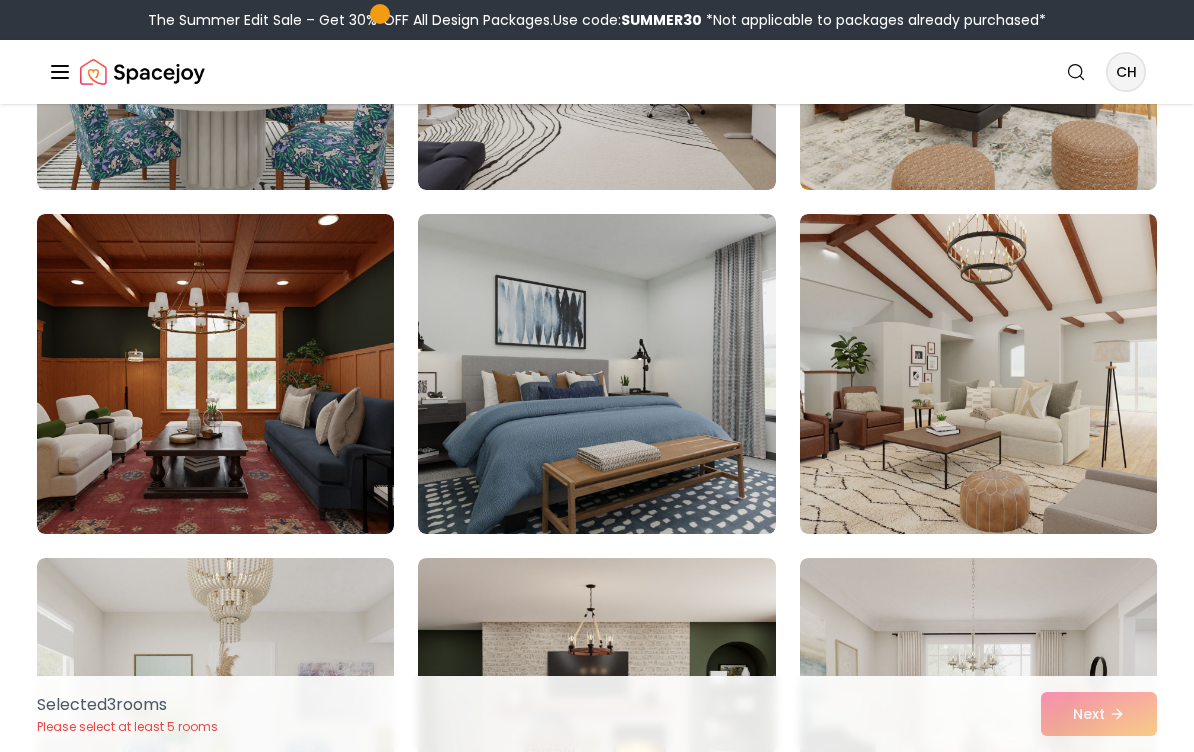 click at bounding box center (215, 374) 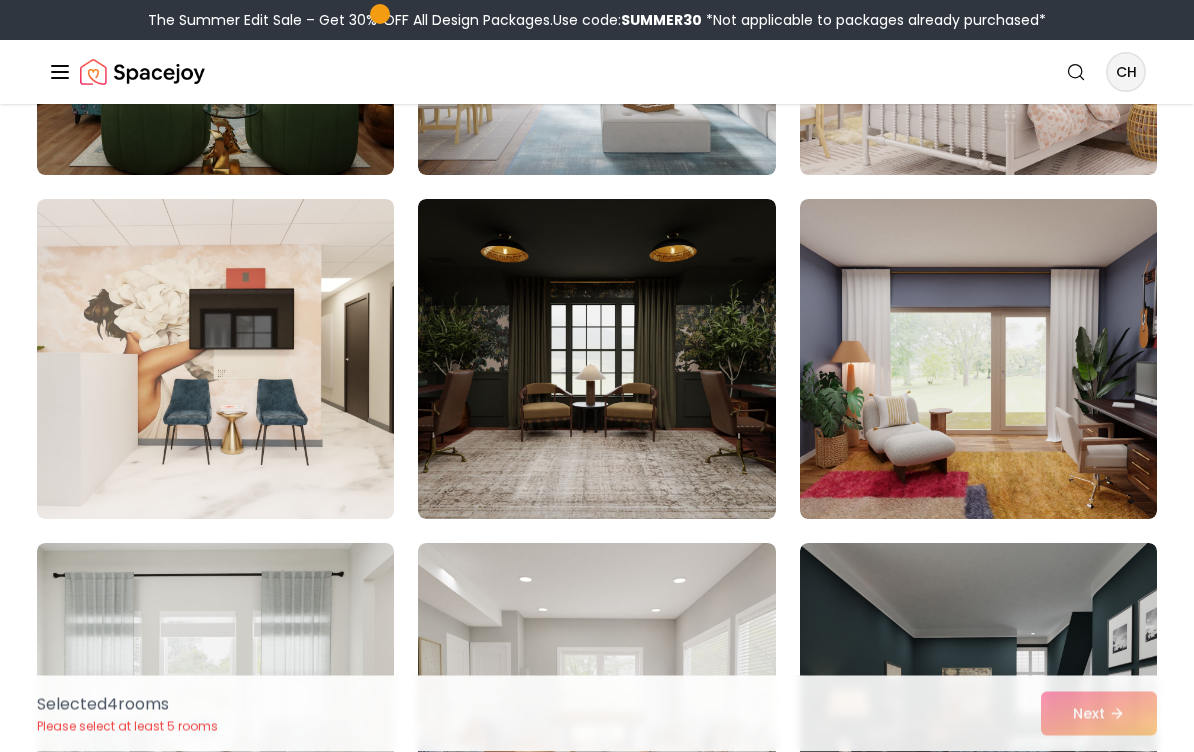 scroll, scrollTop: 8673, scrollLeft: 0, axis: vertical 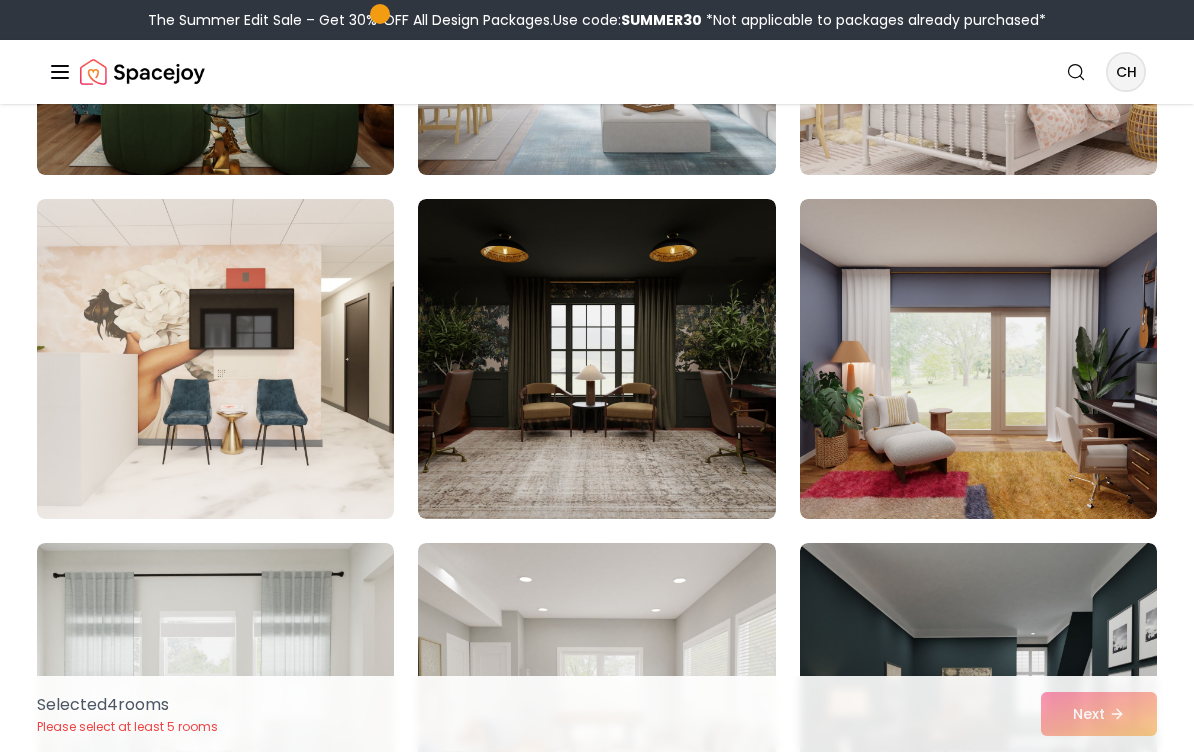 click at bounding box center (978, 359) 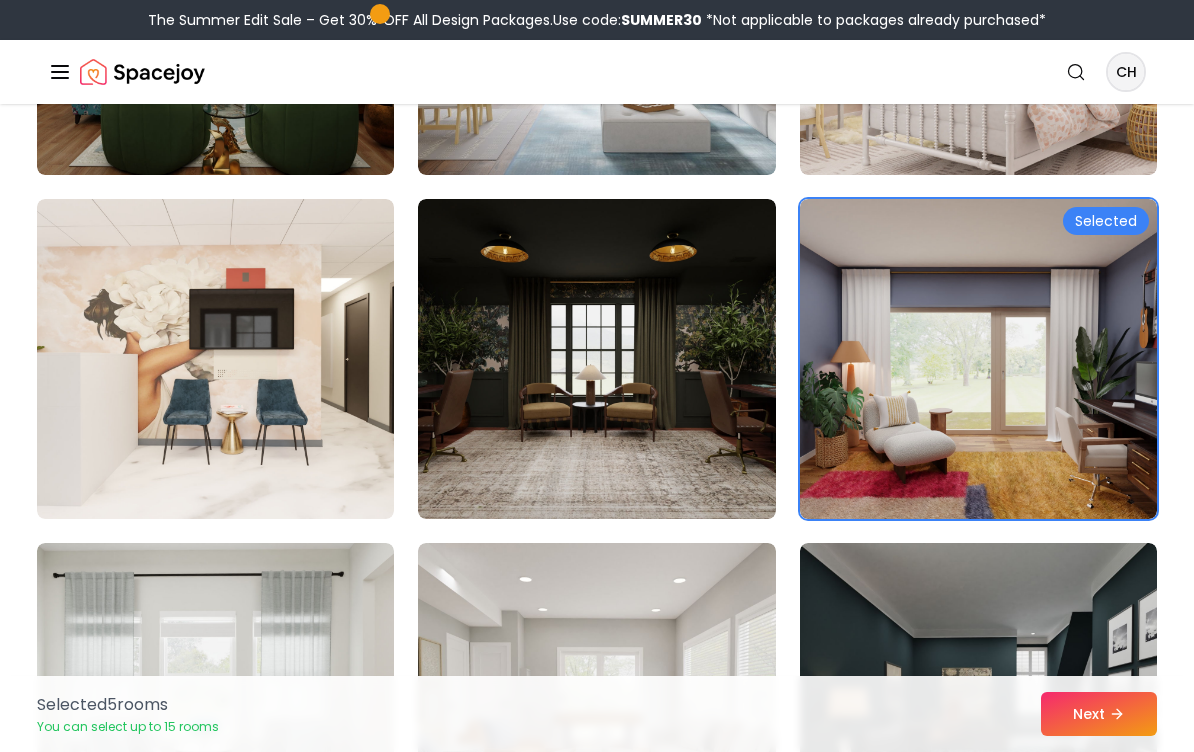 click at bounding box center [215, 359] 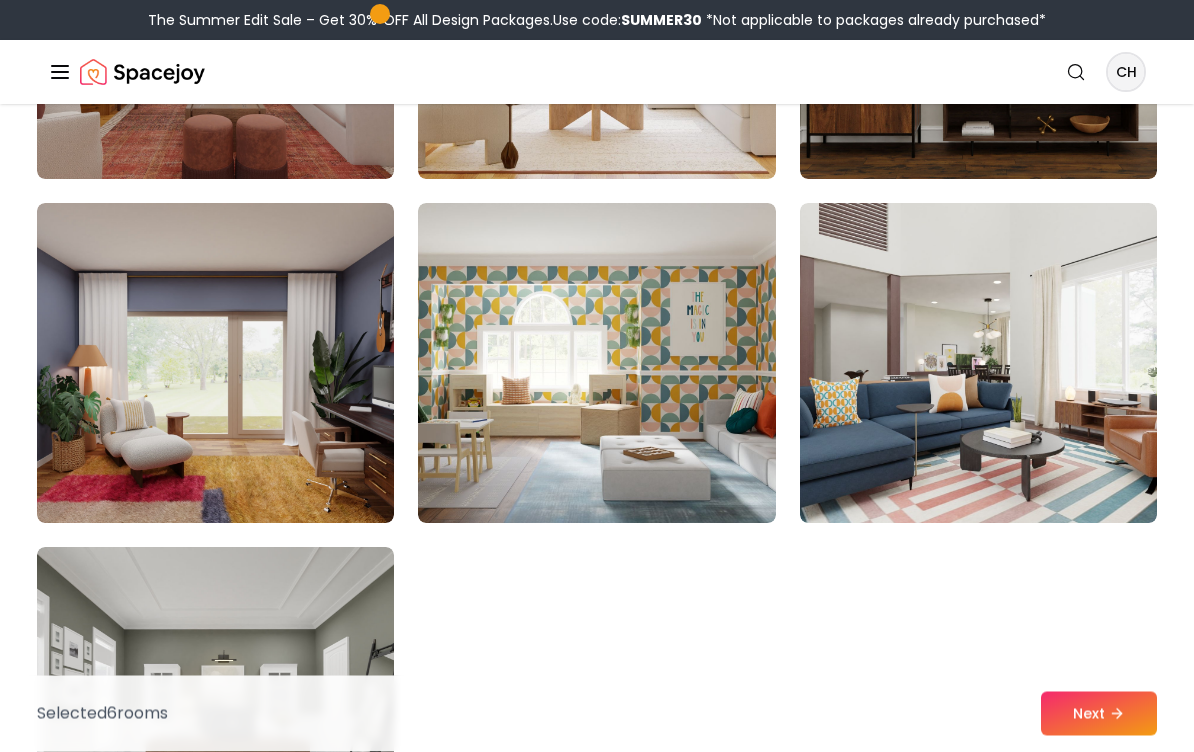 scroll, scrollTop: 11077, scrollLeft: 0, axis: vertical 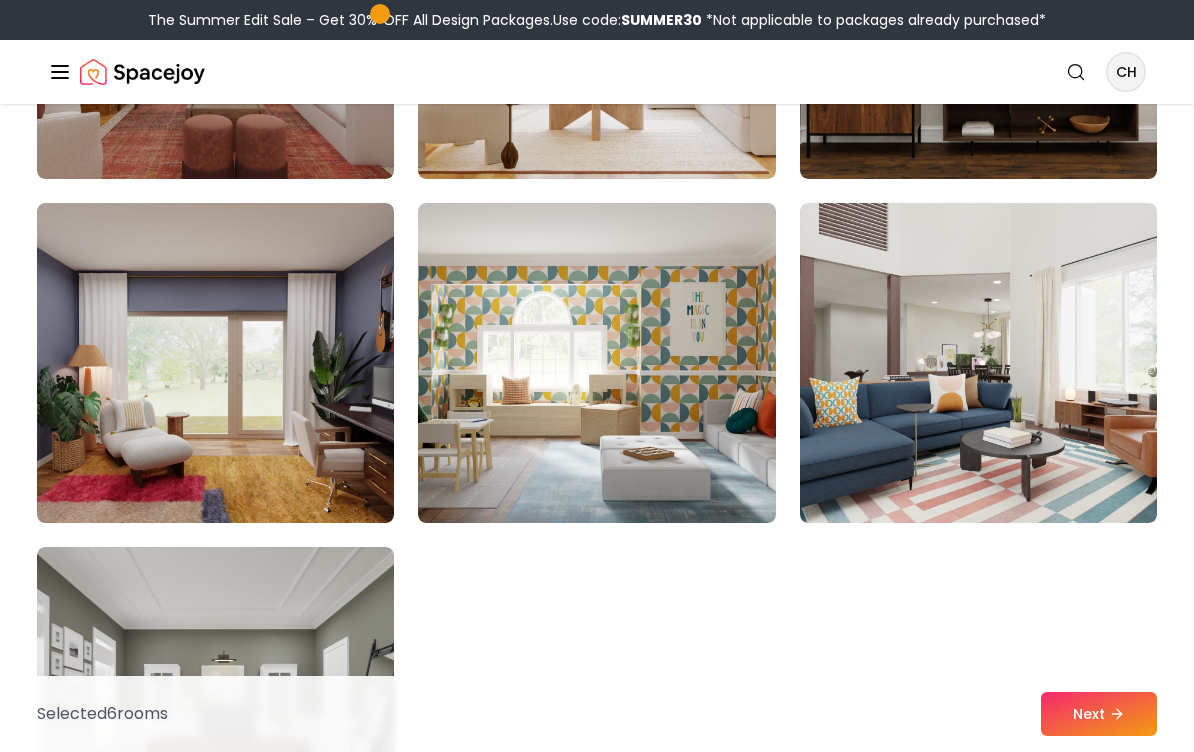click at bounding box center (215, 363) 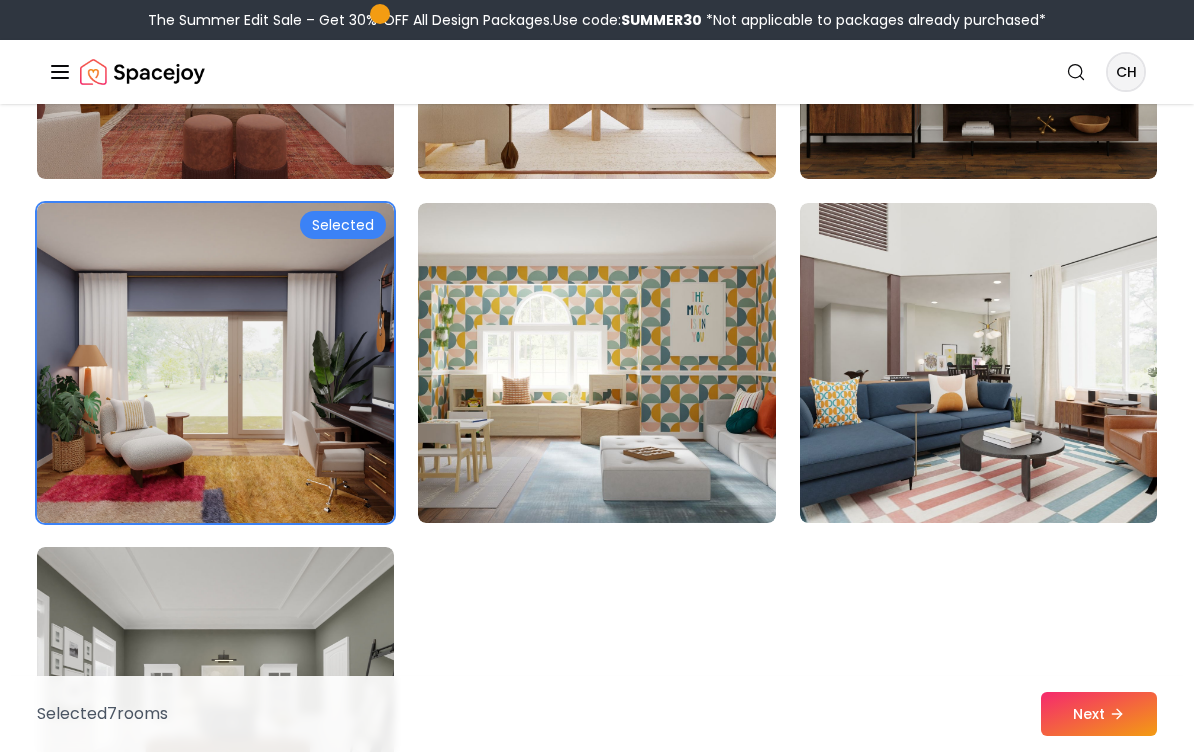 click on "Next" at bounding box center [1099, 714] 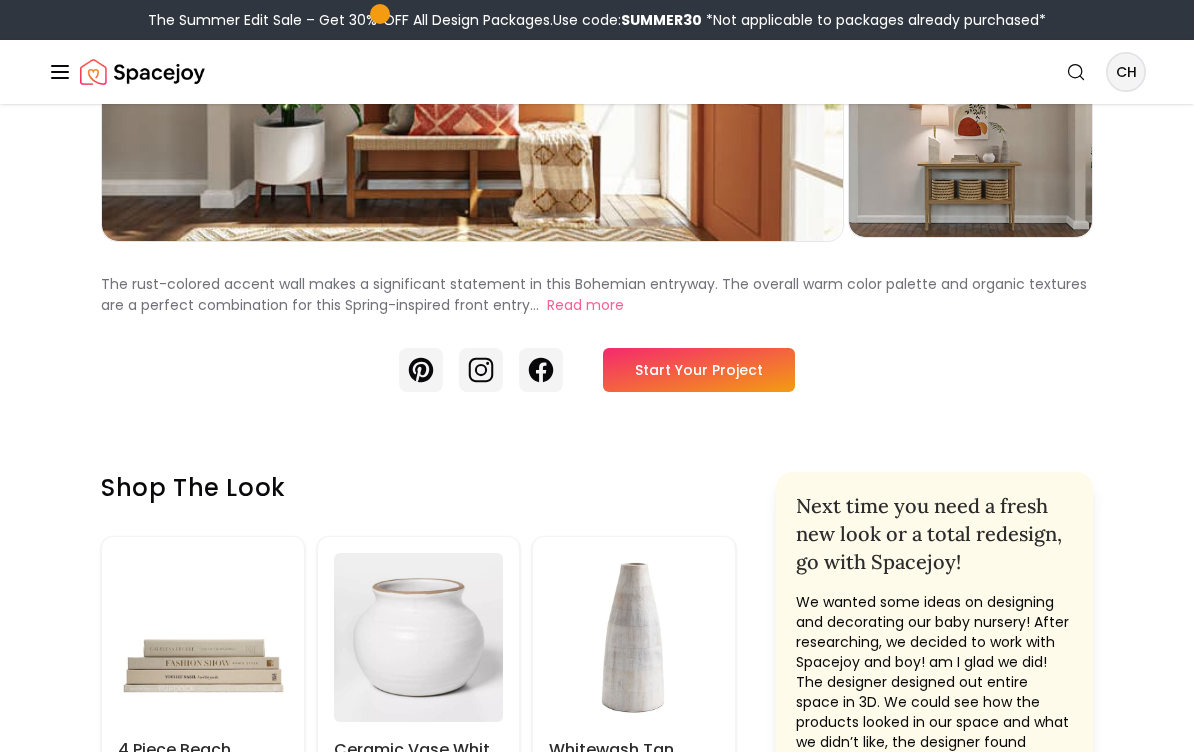 scroll, scrollTop: 374, scrollLeft: 0, axis: vertical 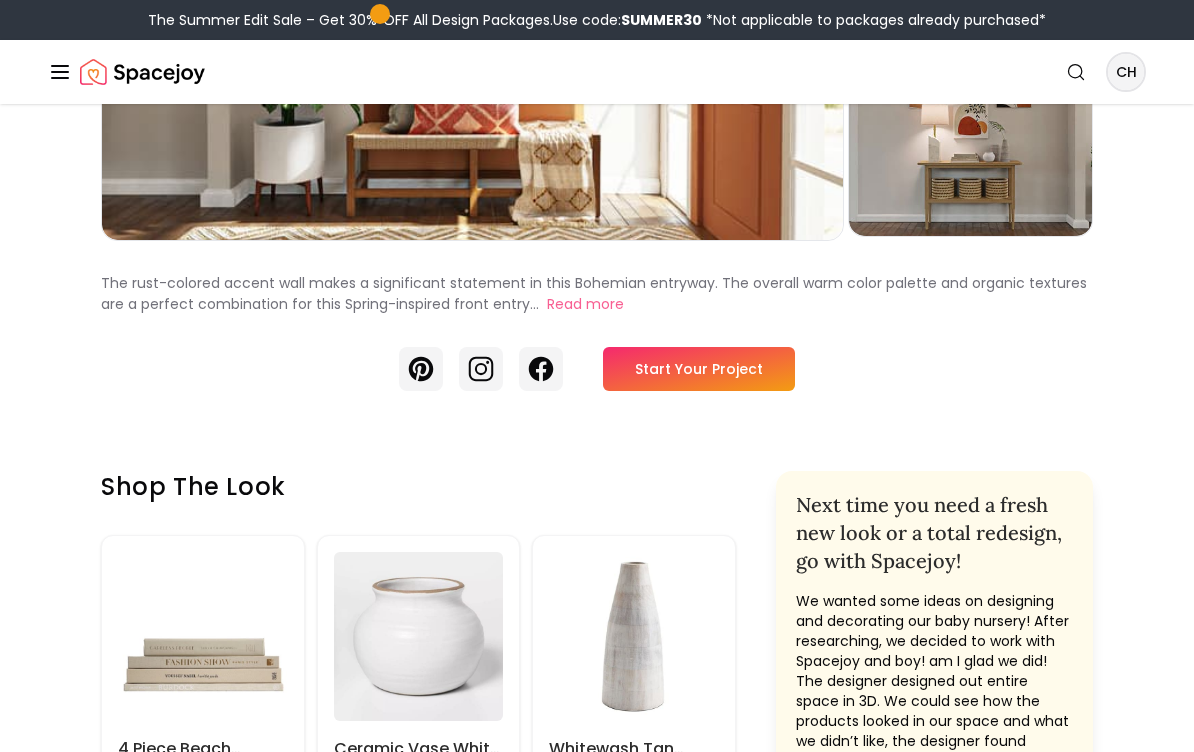 click on "A Bohemian Entryway Designed For Warm Welcomes Preview Preview Preview The rust-colored accent wall makes a significant statement in this Bohemian entryway. The overall warm color palette and organic textures are a perfect combination for this Spring-inspired front entry... Read more Pinterest Instagram Facebook Start Your Project   Shop the look 4 Piece Beach ColorStak Authentic Decorative Book Set $79.00 Shop Now Ceramic Vase White - Threshold $9.99 Shop Now Whitewash Tan Wood Vase Large $24.99 Shop Now Whitewash Tan Wood Vase Small $24.99 Shop Now Malibu Woven Backless Bench $899.00 Shop Now Bevins Rectangular Cotton Pillow Cover With Insert-24"x14" $34.99 Shop Now Laurel Frayed Box Edge Pillow $69.00 Shop Now INFINITY ROUND BRASS WALL MIRROR $299.00 Shop Now Monstera $169.00 Shop Now Mid-Century Turned Wood Leg Planters  $149.00 Shop Now Abhay Handmade Flatweave JuteSisal BeigeWhite Runner 2'3" x 8' $79.99 Shop Now Gretna Narrow Console Table $160.00 Shop Now Kazi Striped Black Natural Storage Basket I" at bounding box center (597, 1811) 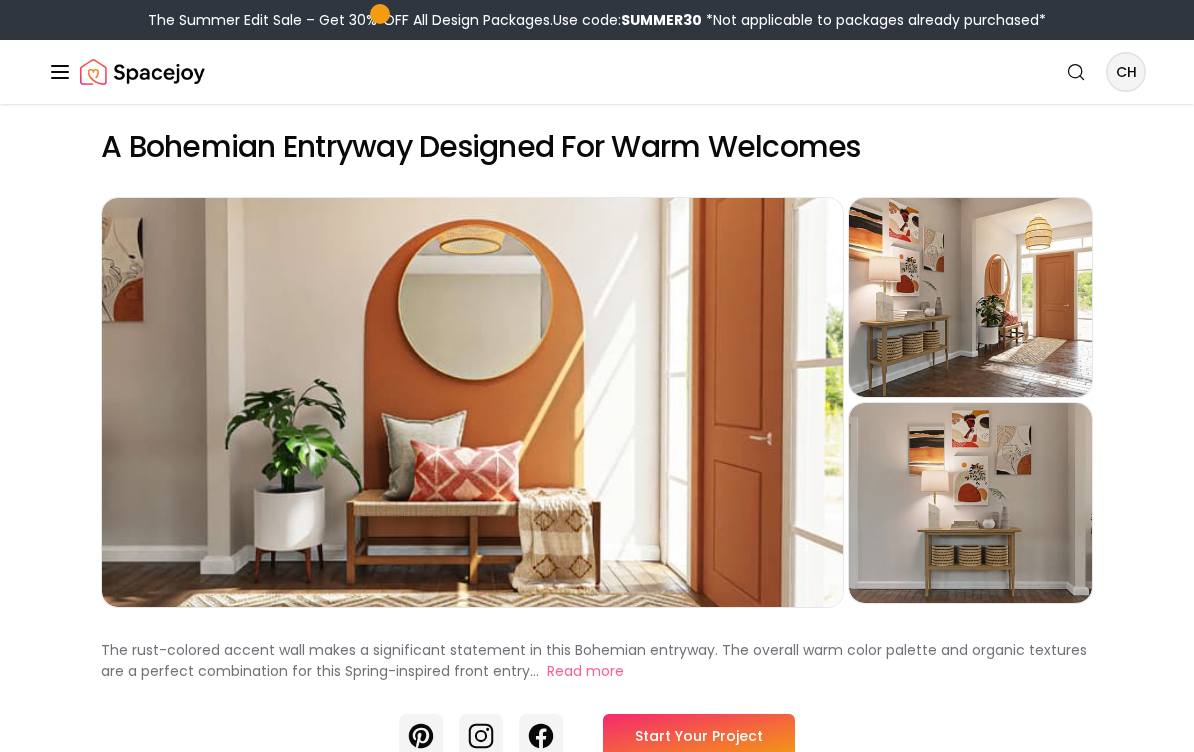 scroll, scrollTop: 0, scrollLeft: 0, axis: both 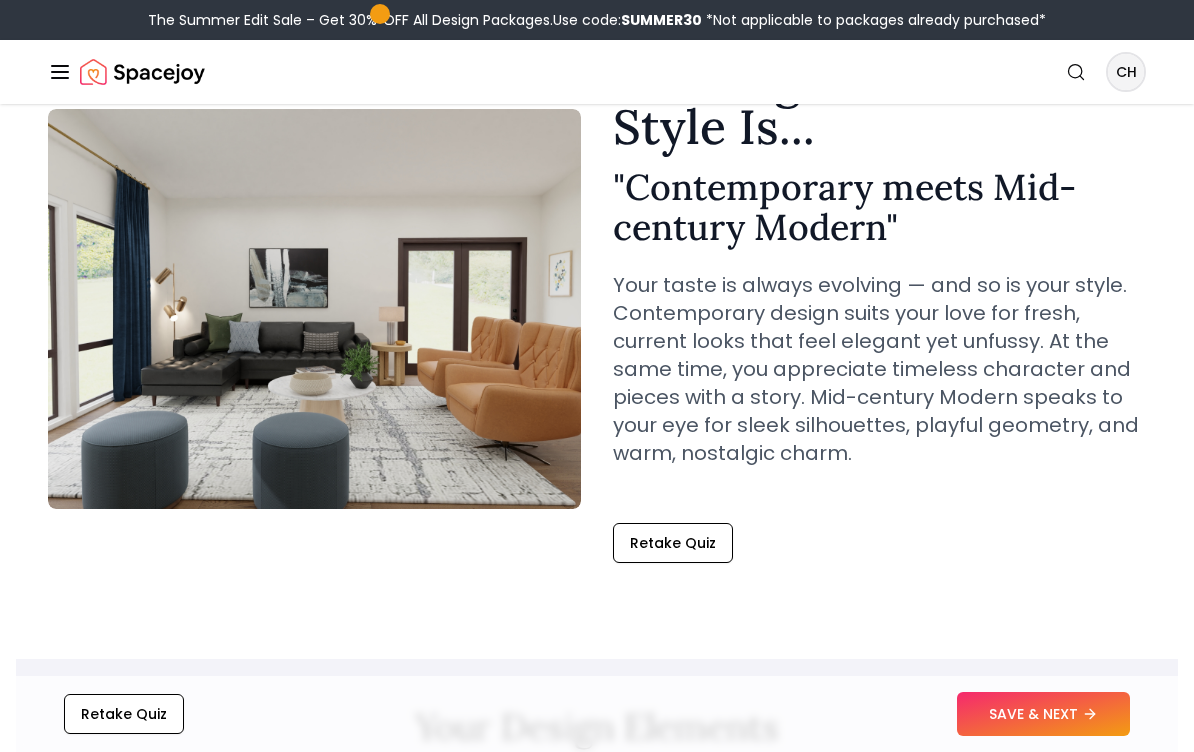click on "SAVE & NEXT" at bounding box center (1043, 714) 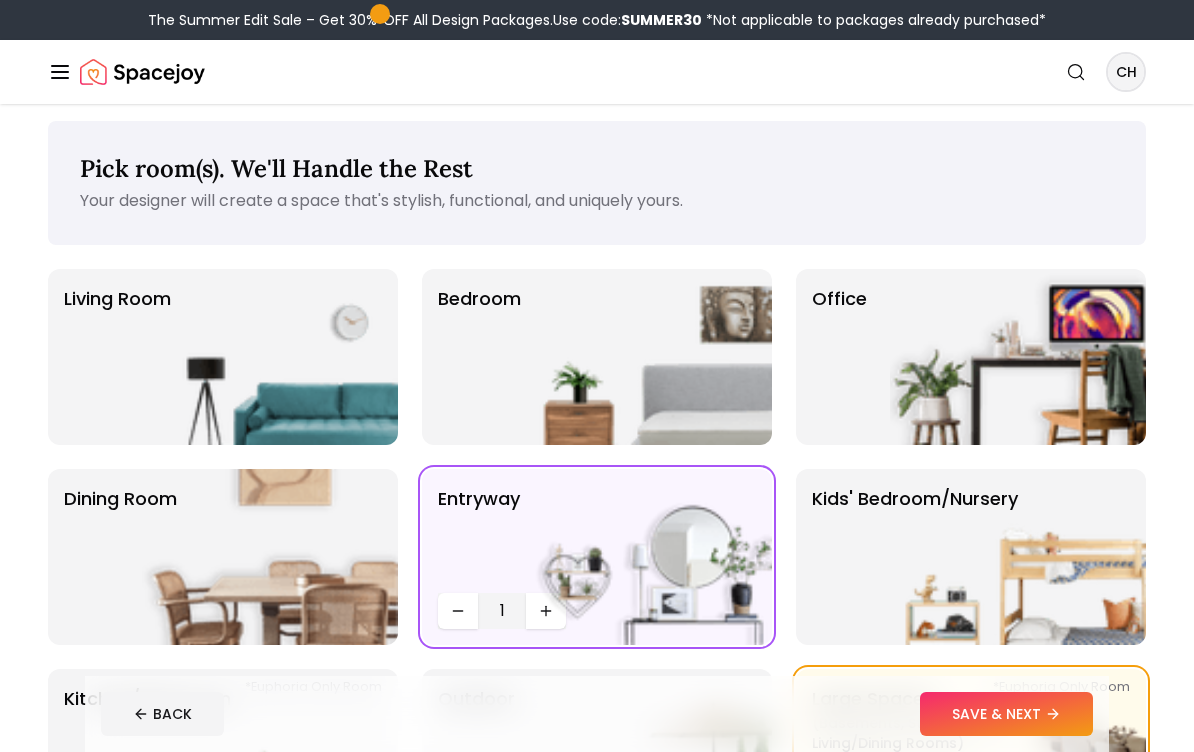 scroll, scrollTop: 12, scrollLeft: 0, axis: vertical 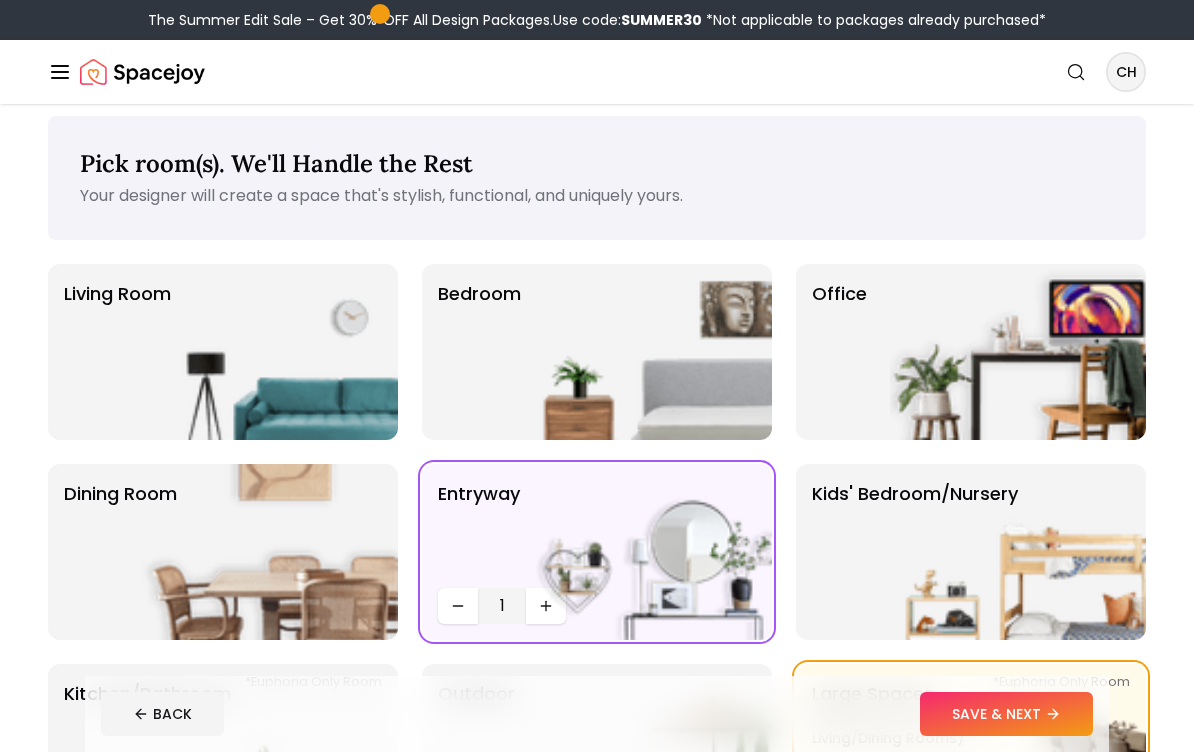 click on "SAVE & NEXT" at bounding box center [1006, 714] 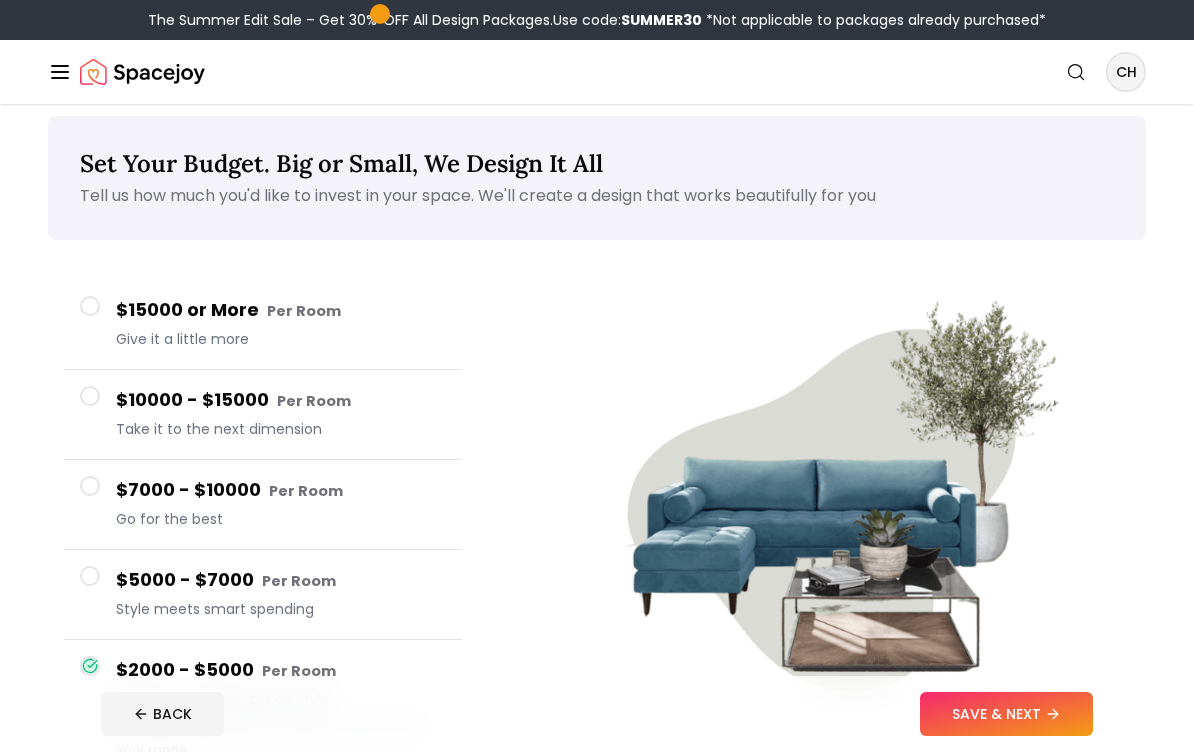 click on "Small on numbers, big on style" at bounding box center (281, 699) 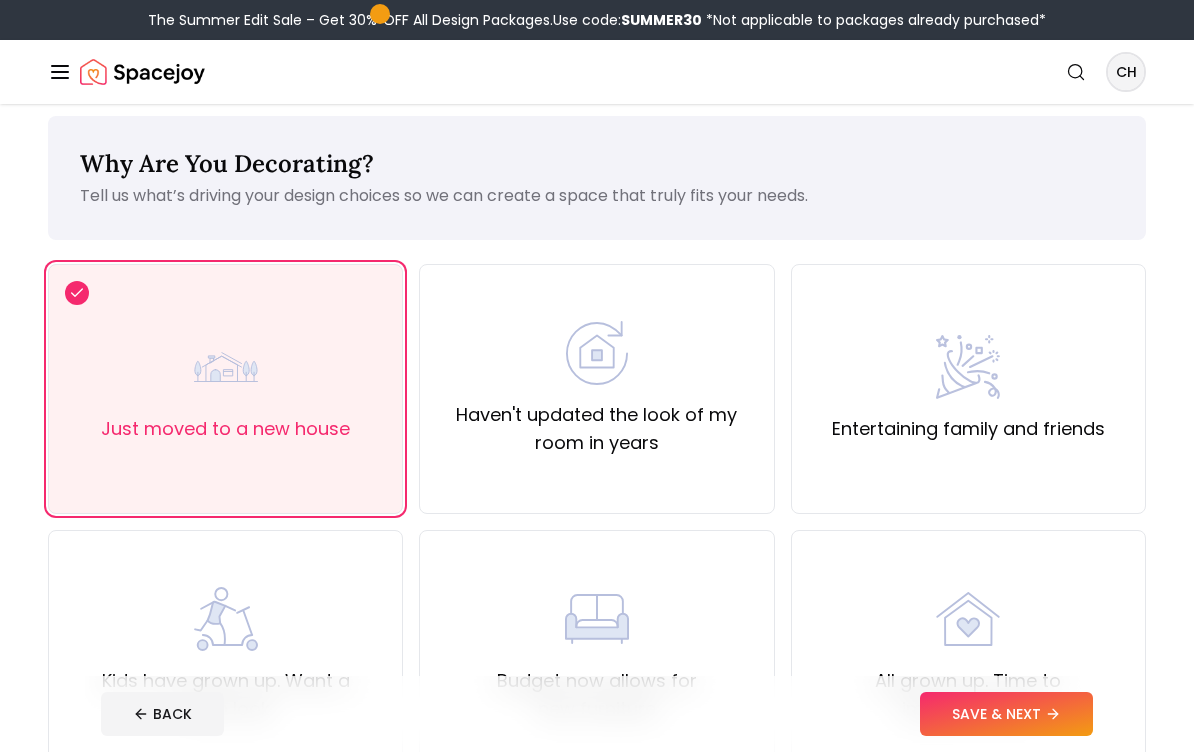 click on "SAVE & NEXT" at bounding box center [1006, 714] 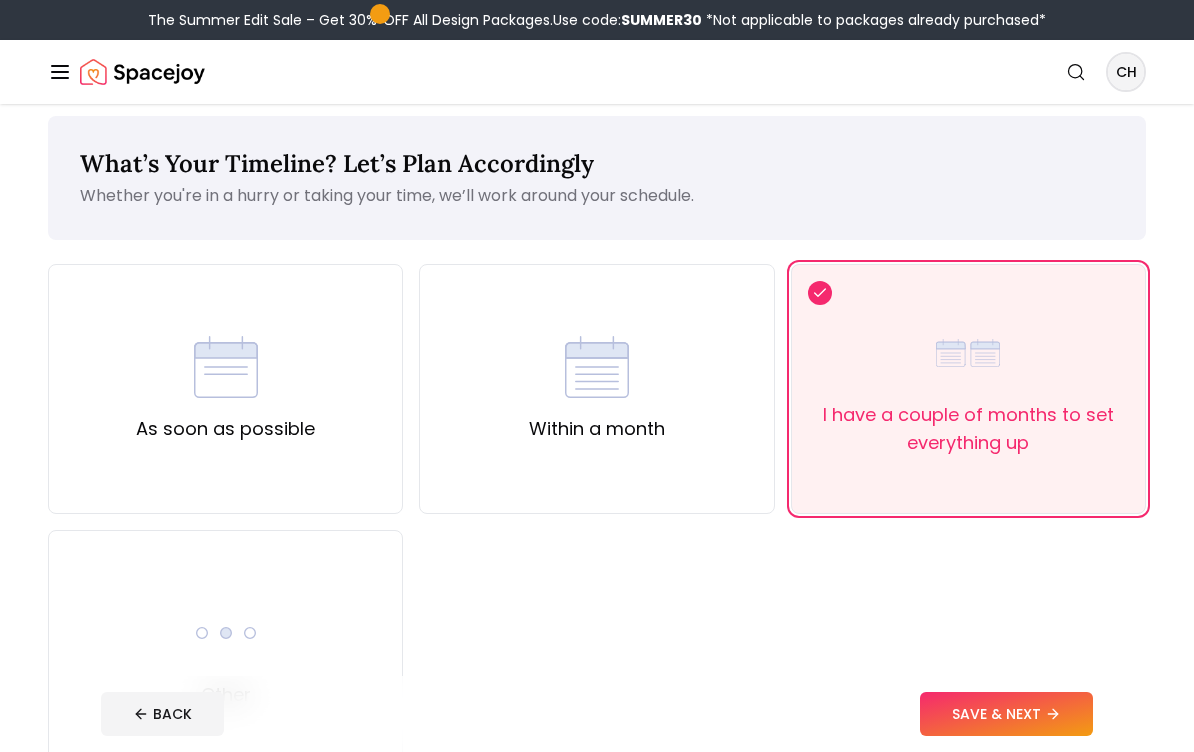 click on "SAVE & NEXT" at bounding box center (1006, 714) 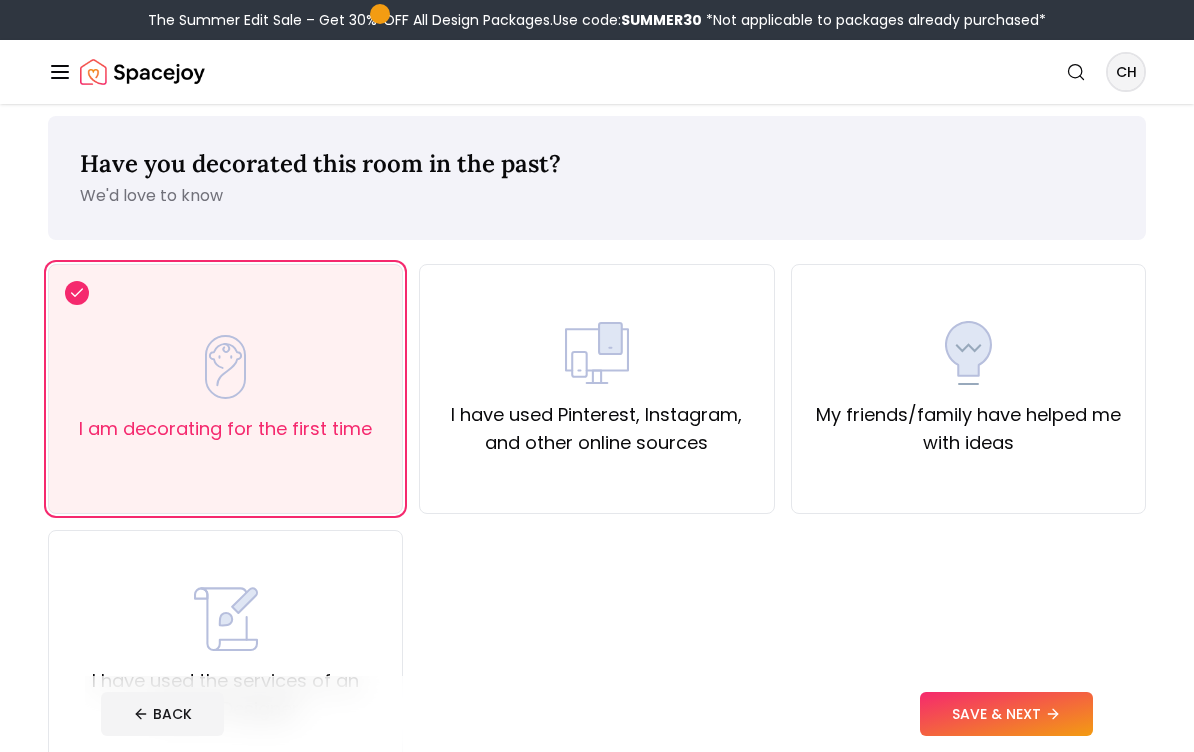 click on "SAVE & NEXT" at bounding box center (1006, 714) 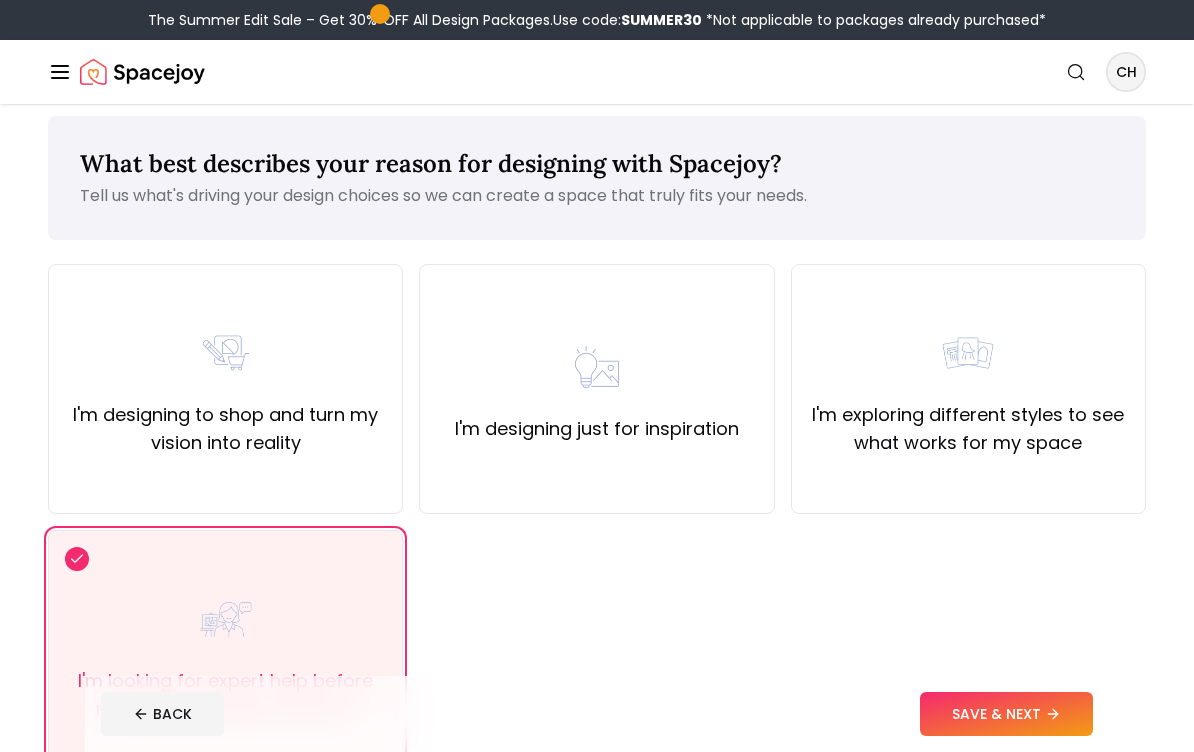 click on "SAVE & NEXT" at bounding box center (1006, 714) 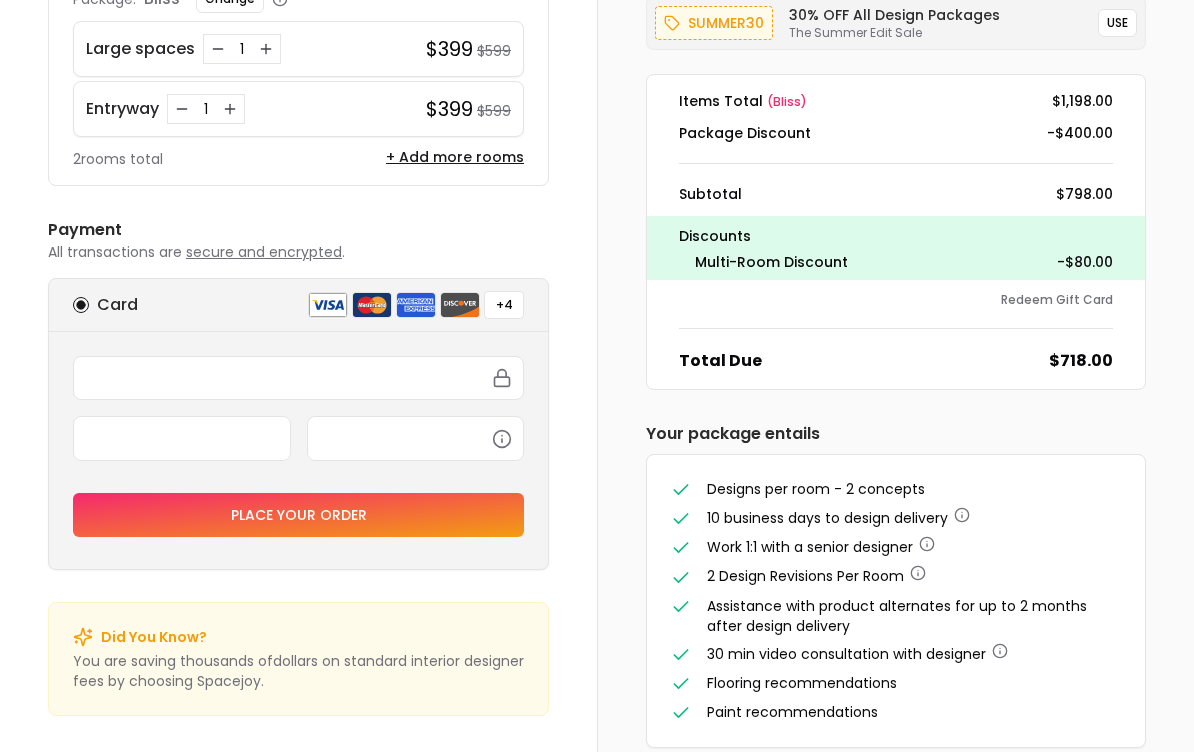 scroll, scrollTop: 231, scrollLeft: 0, axis: vertical 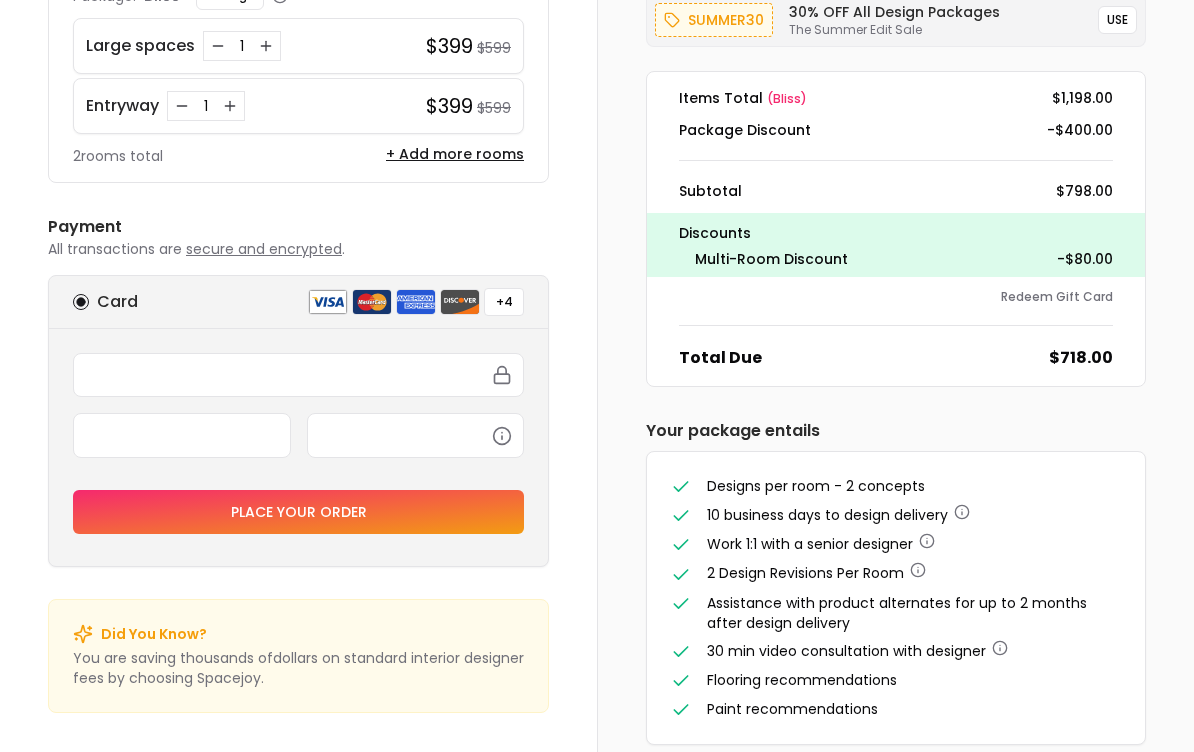 click on "Place your order" at bounding box center (298, 512) 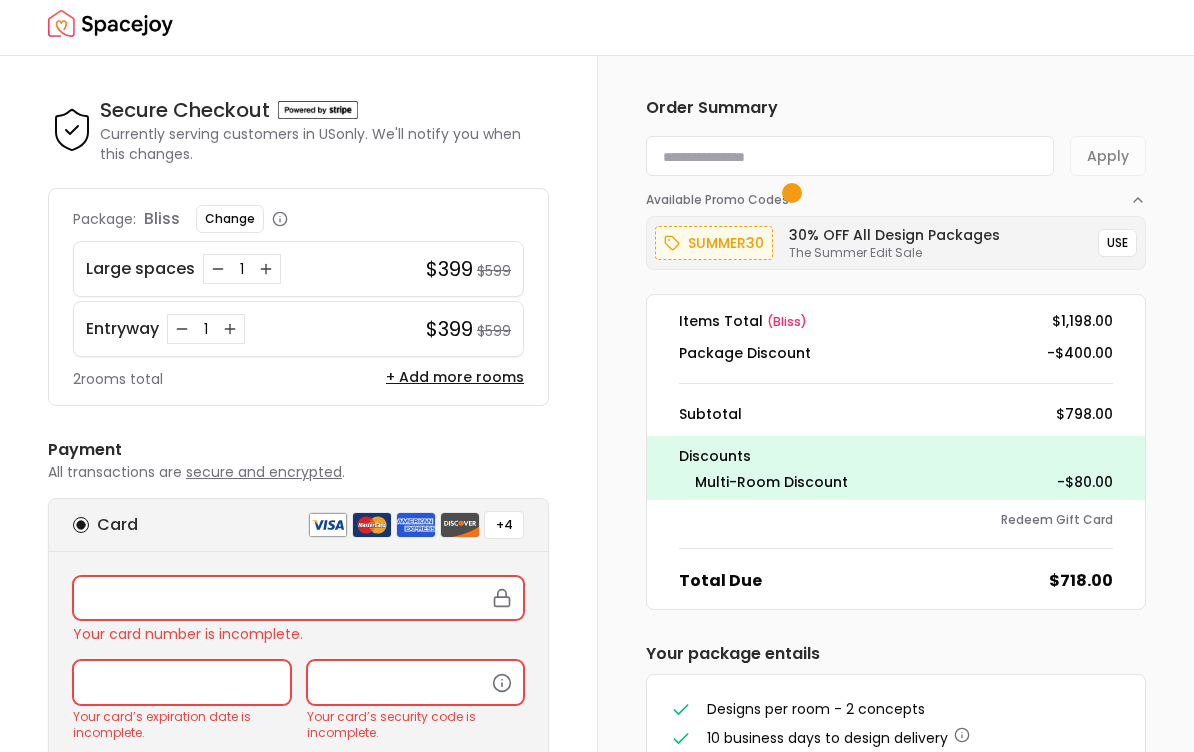scroll, scrollTop: 0, scrollLeft: 0, axis: both 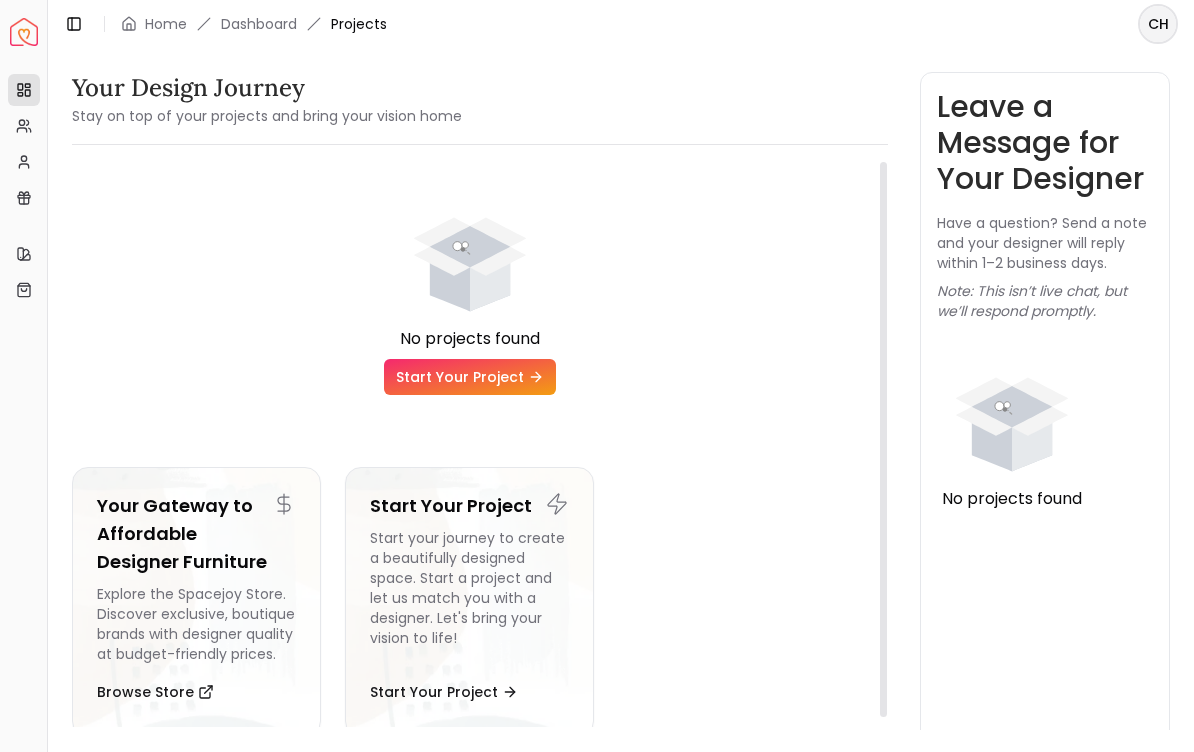 click on "Start Your Project" at bounding box center (470, 377) 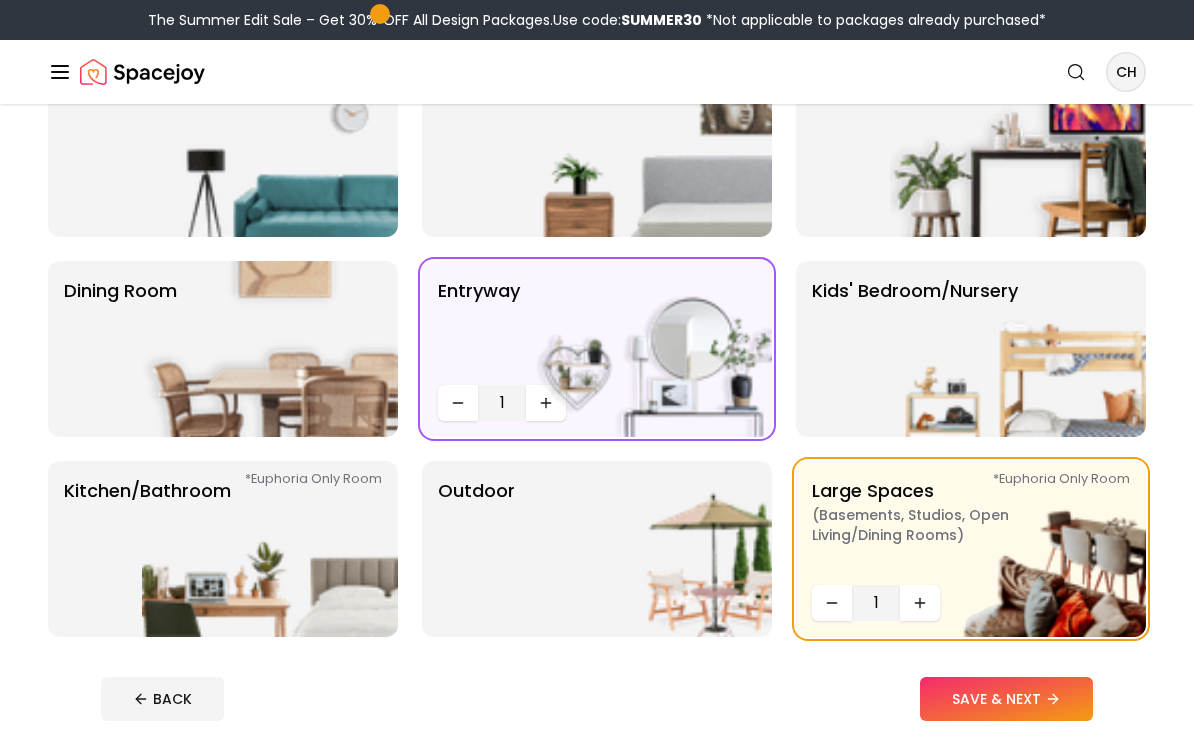 scroll, scrollTop: 215, scrollLeft: 0, axis: vertical 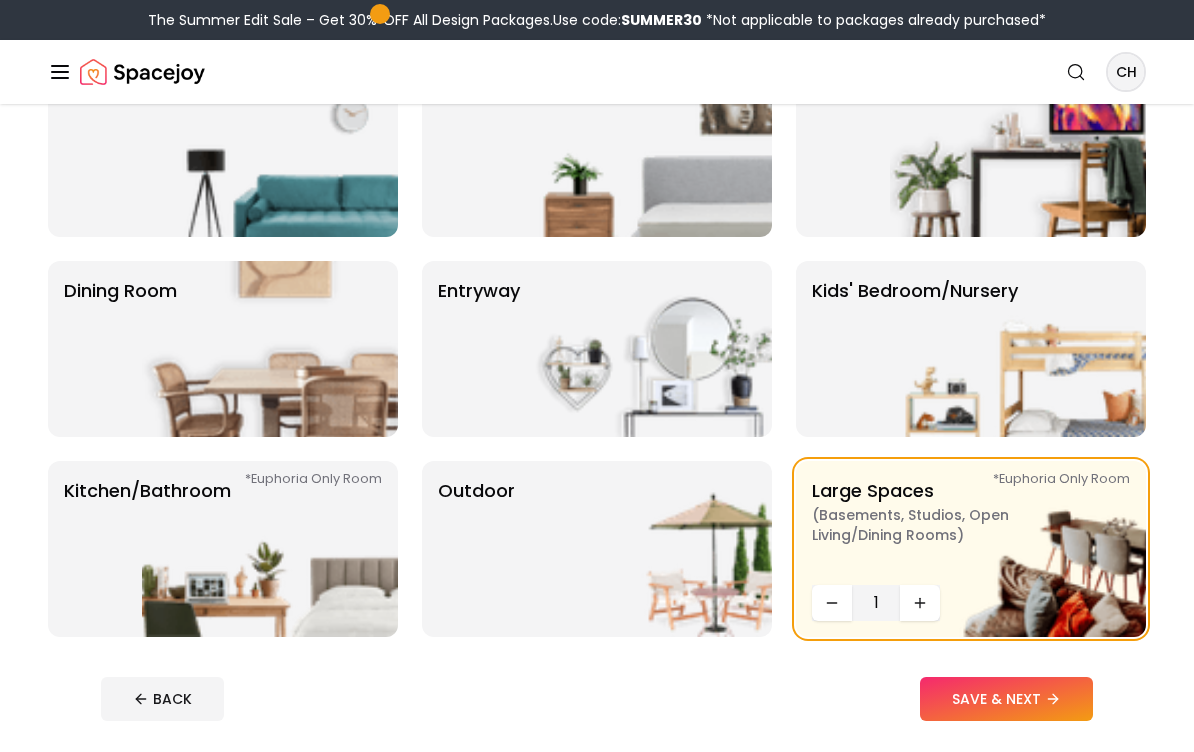 click at bounding box center (644, 349) 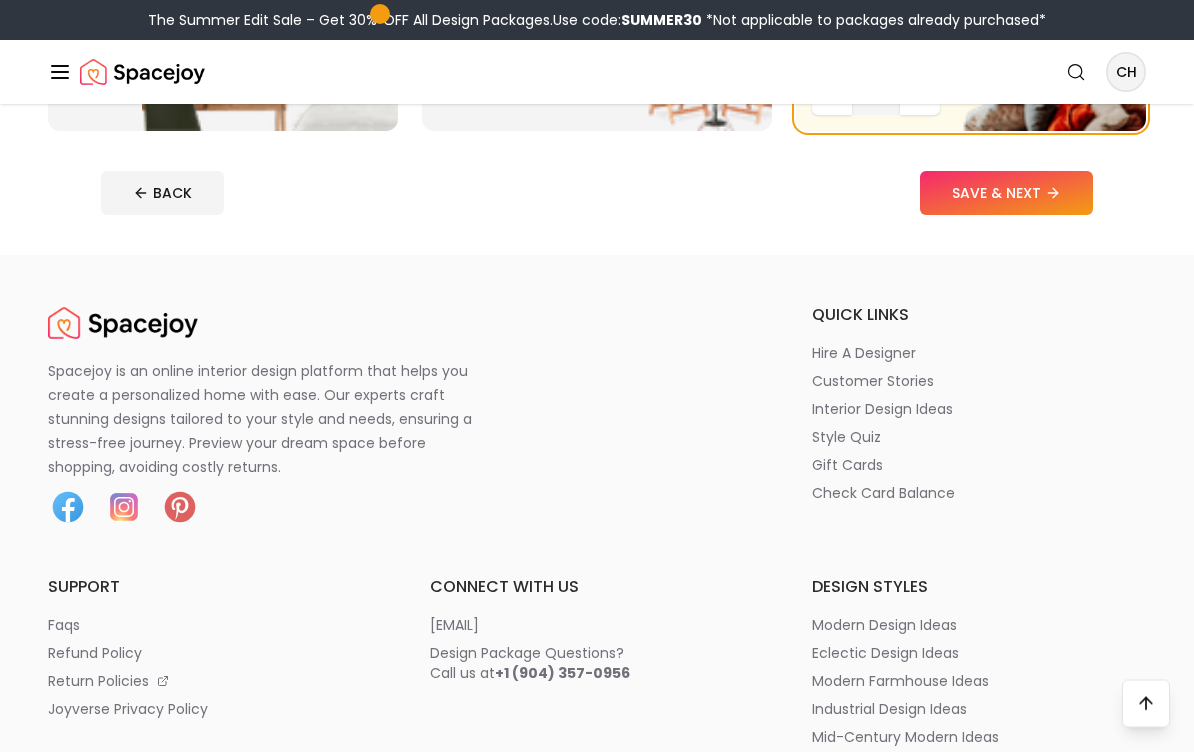 scroll, scrollTop: 723, scrollLeft: 0, axis: vertical 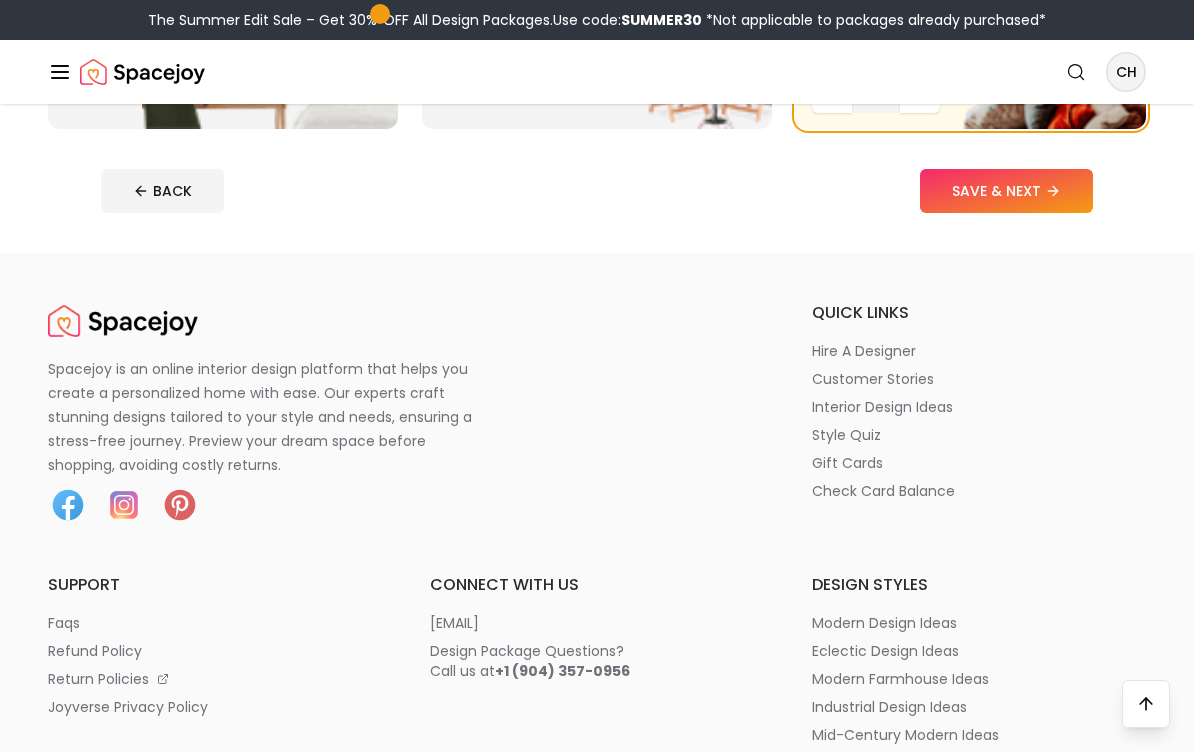 click on "eclectic design ideas" at bounding box center [885, 651] 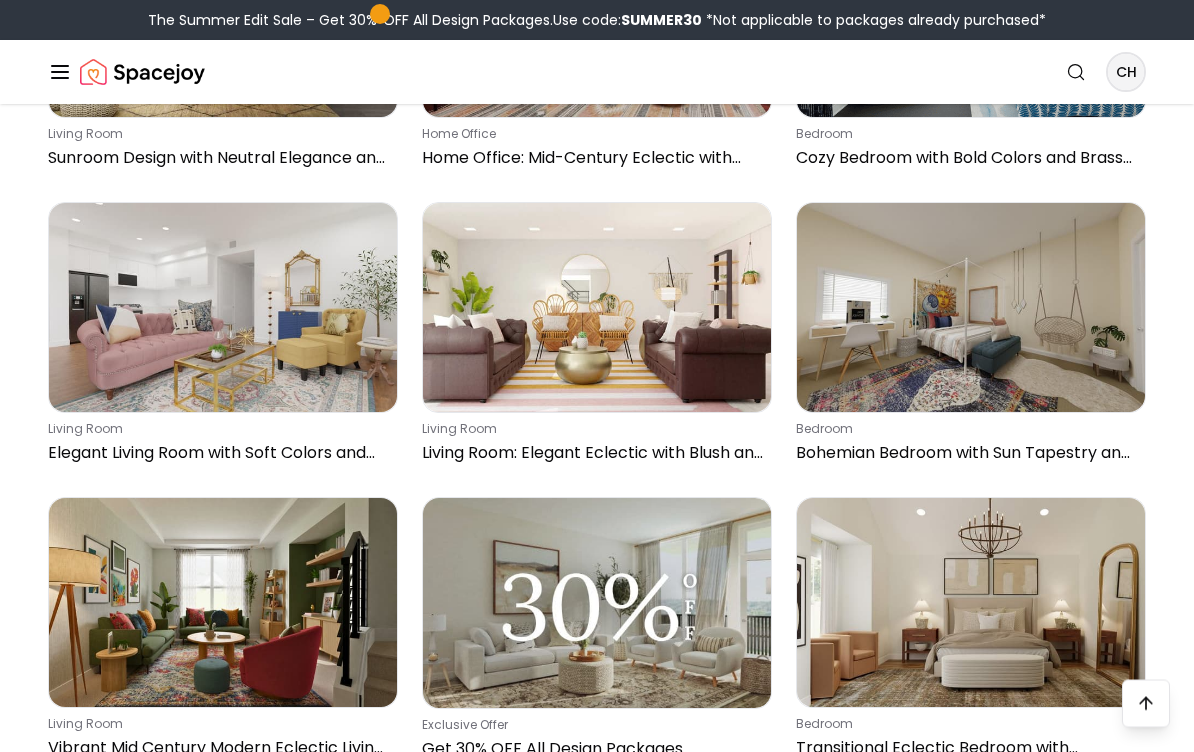 scroll, scrollTop: 1255, scrollLeft: 0, axis: vertical 